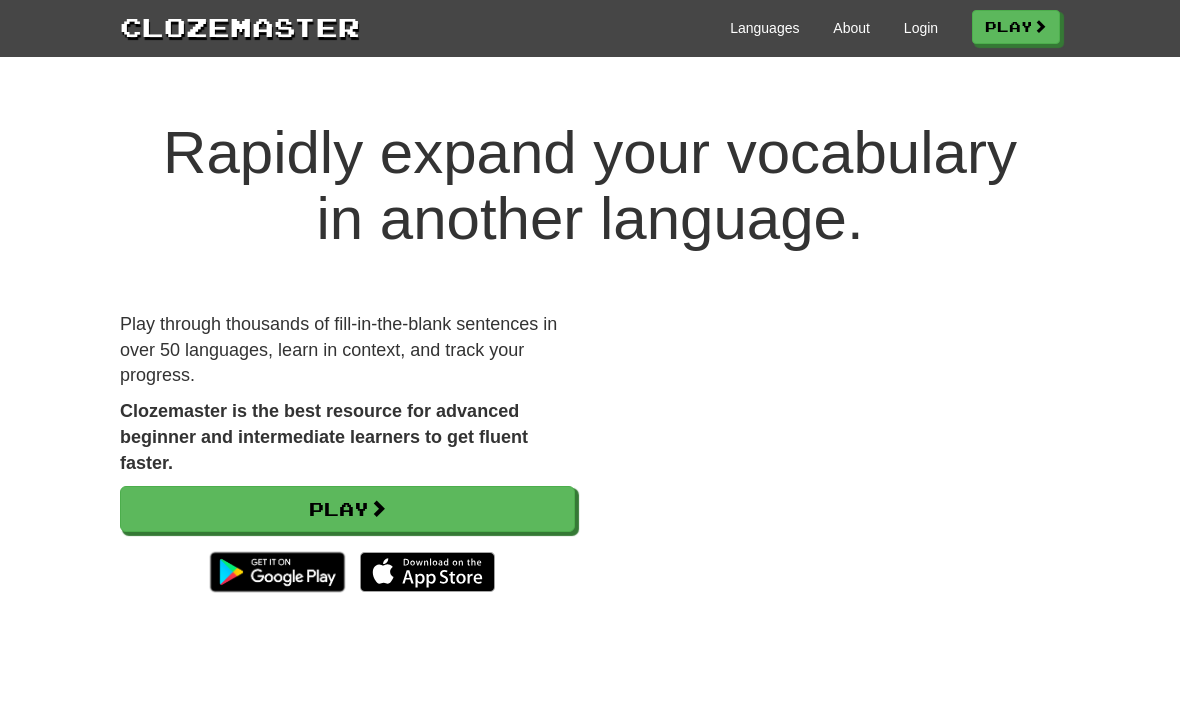 scroll, scrollTop: 0, scrollLeft: 0, axis: both 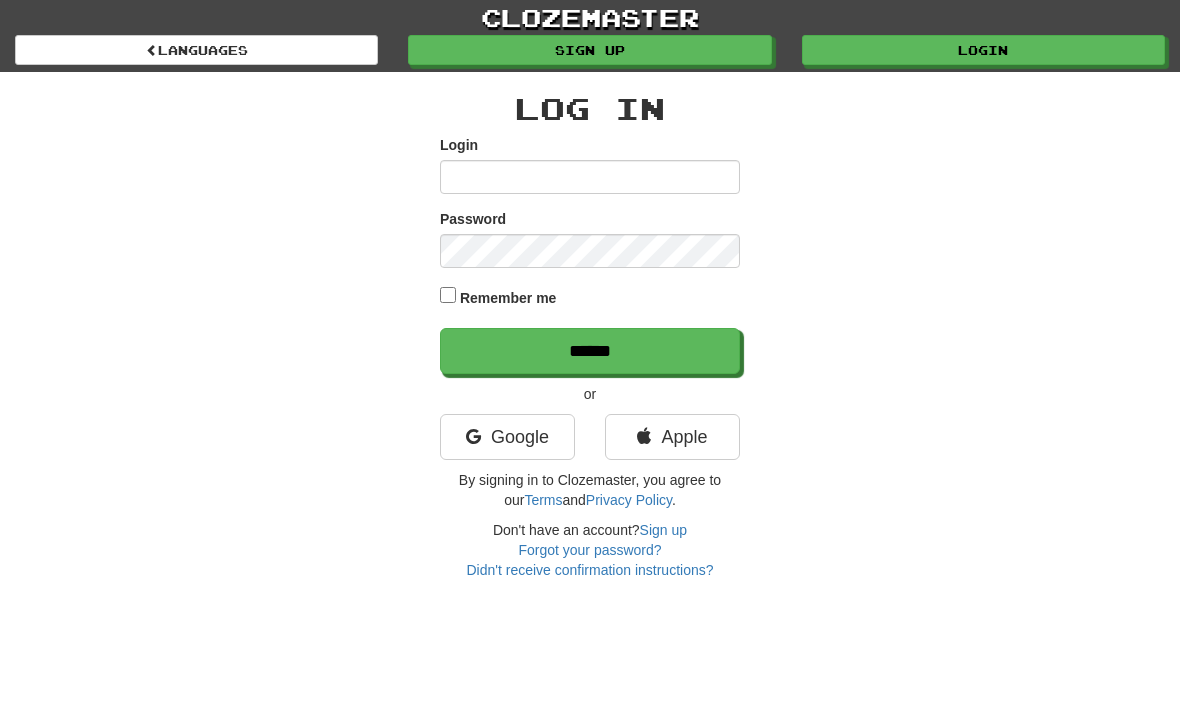 click on "Google" at bounding box center [507, 437] 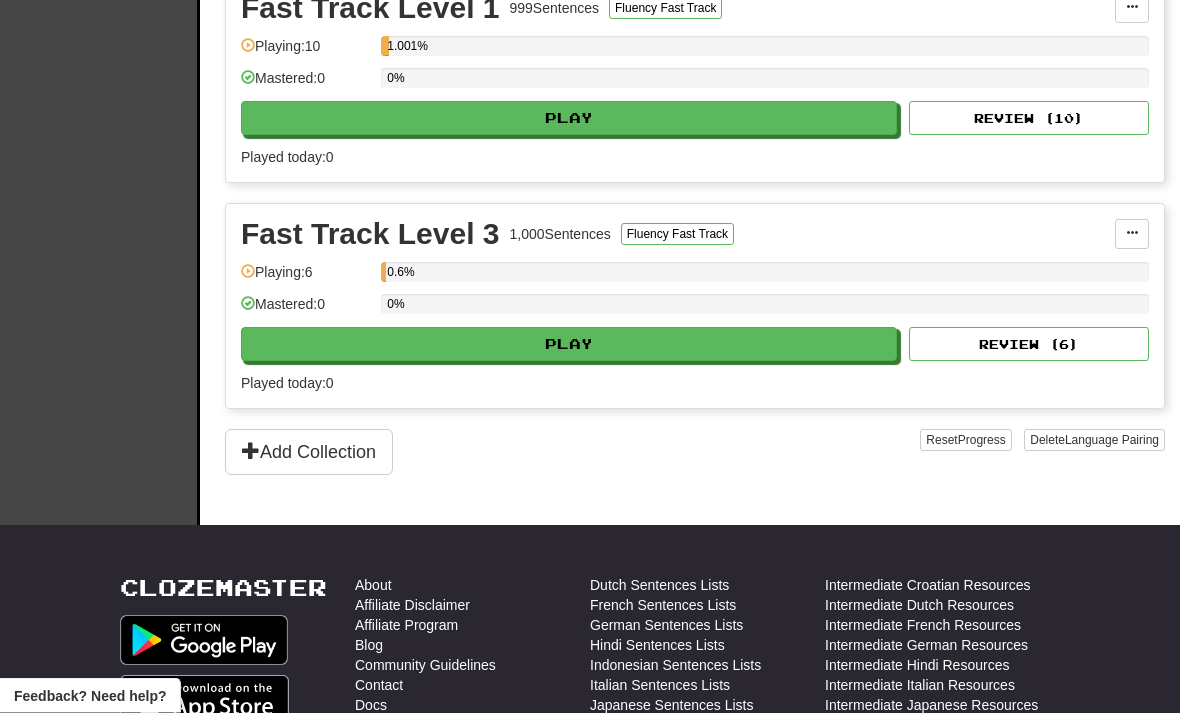 scroll, scrollTop: 519, scrollLeft: 0, axis: vertical 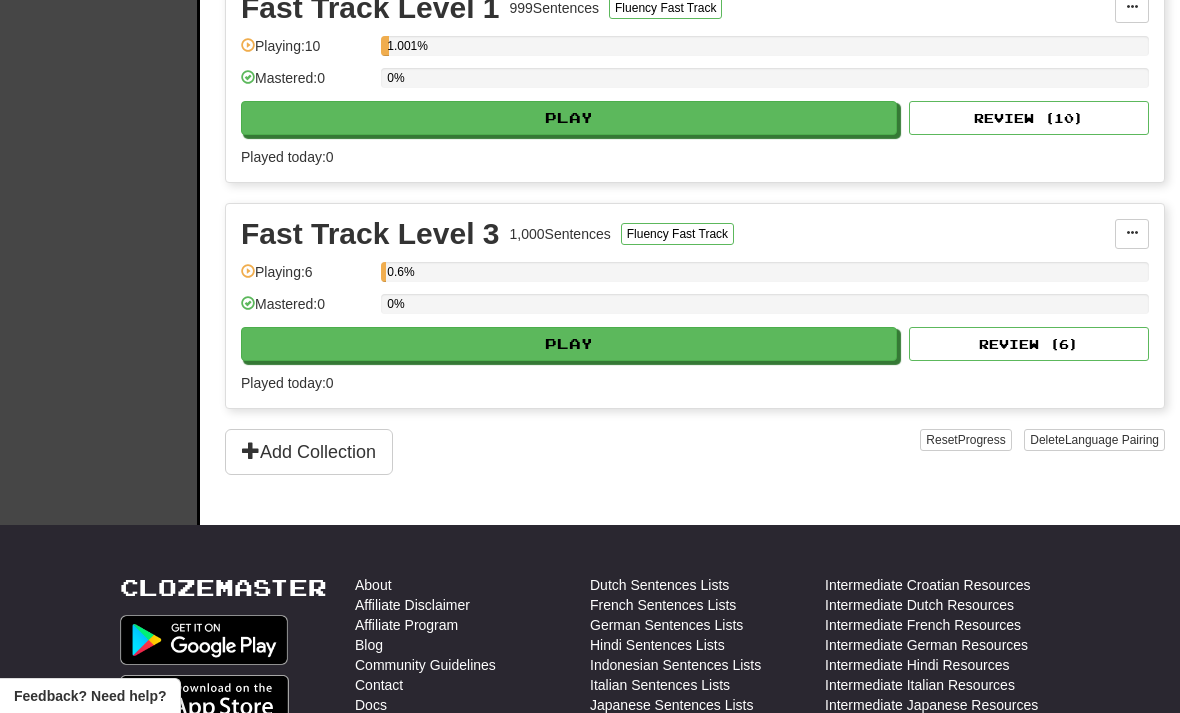 click on "Play" at bounding box center [569, 344] 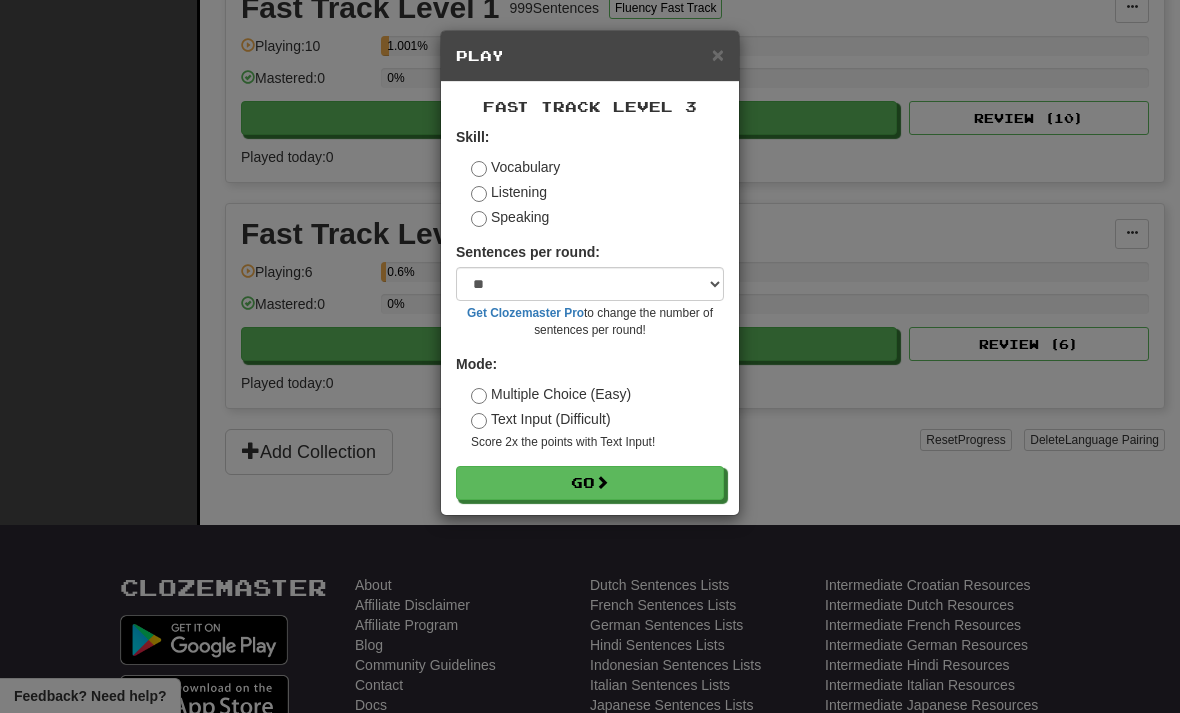 click on "Go" at bounding box center [590, 483] 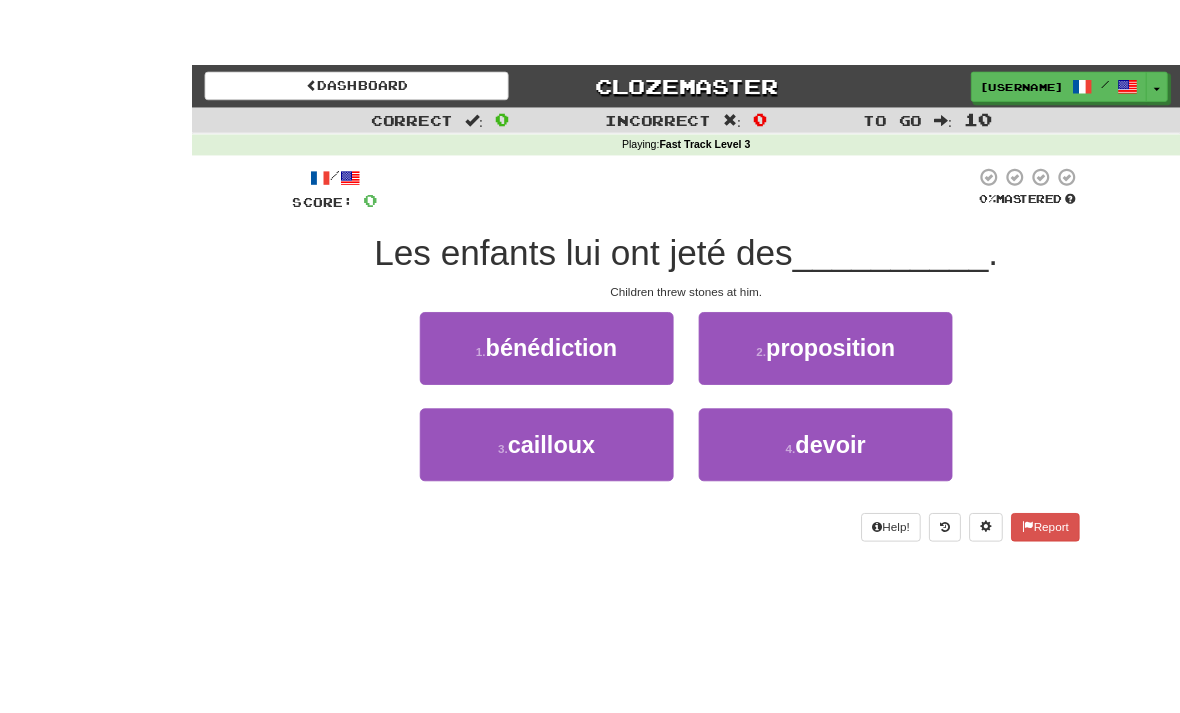 scroll, scrollTop: 11, scrollLeft: 0, axis: vertical 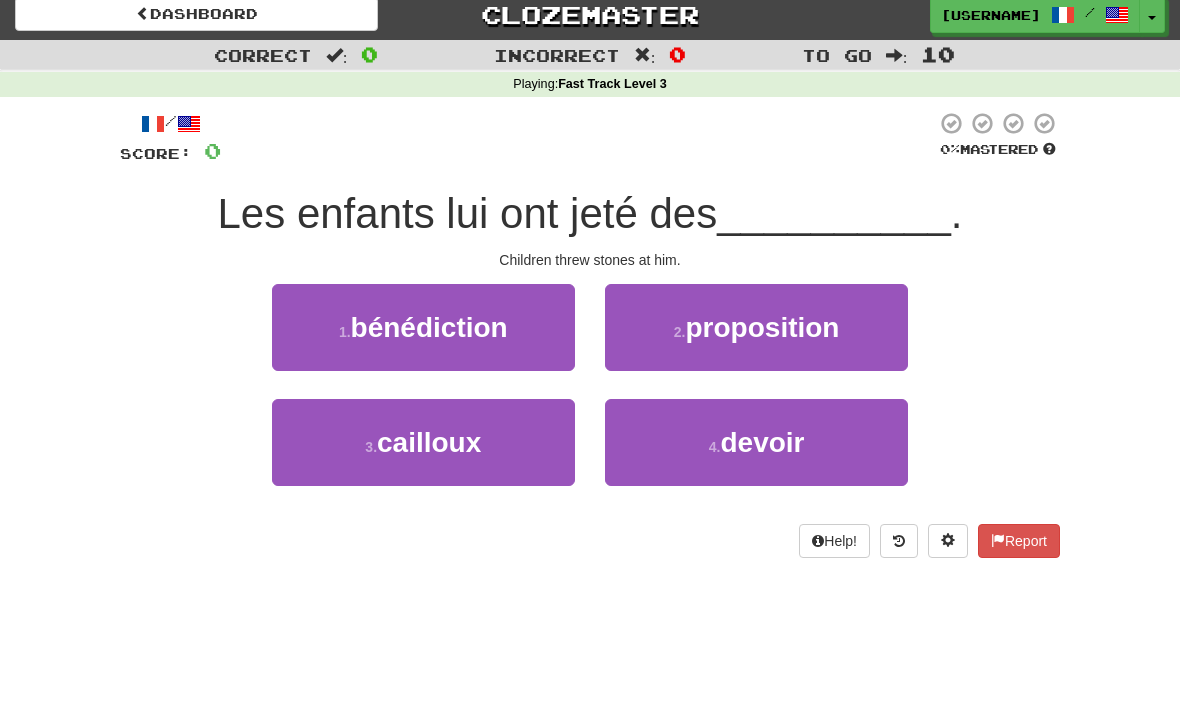 click on "3 .  cailloux" at bounding box center (423, 442) 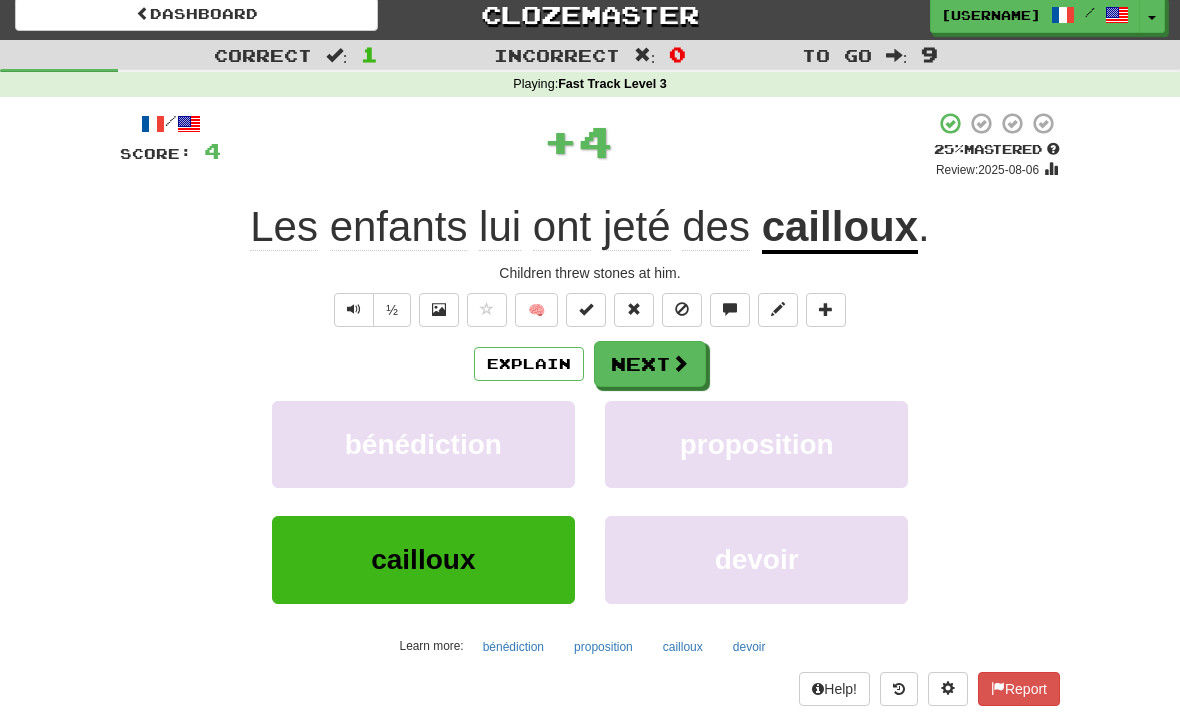click on "Next" at bounding box center [650, 364] 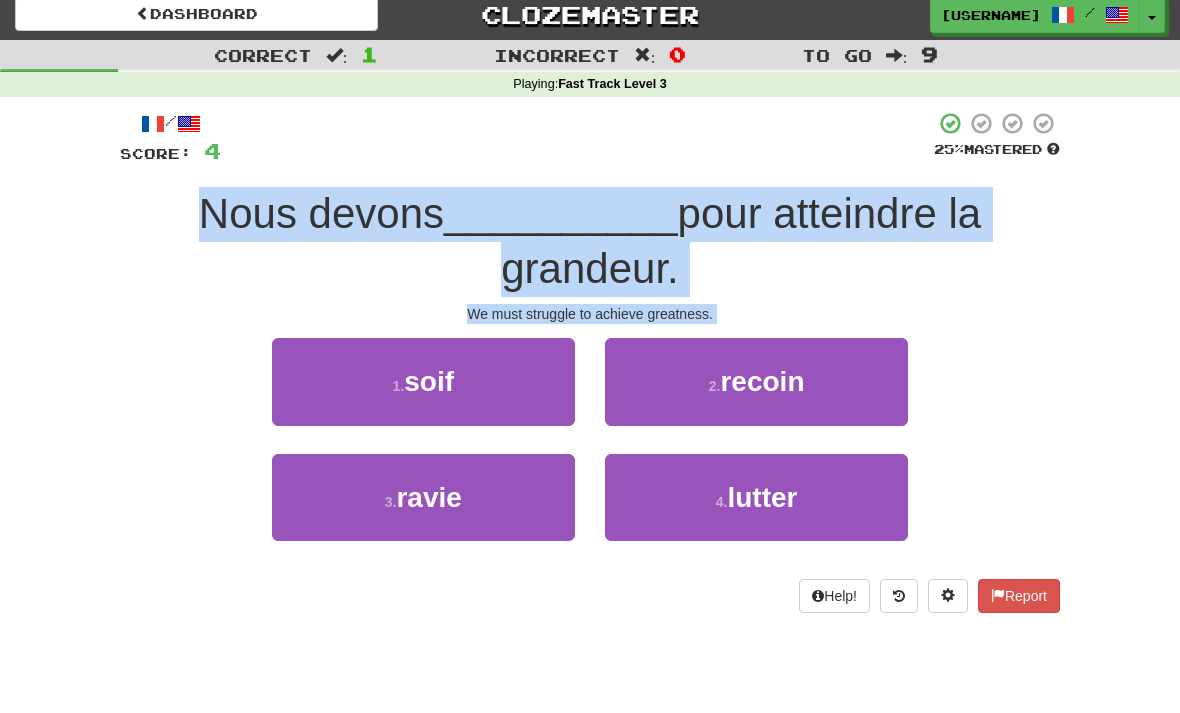 click at bounding box center [577, 138] 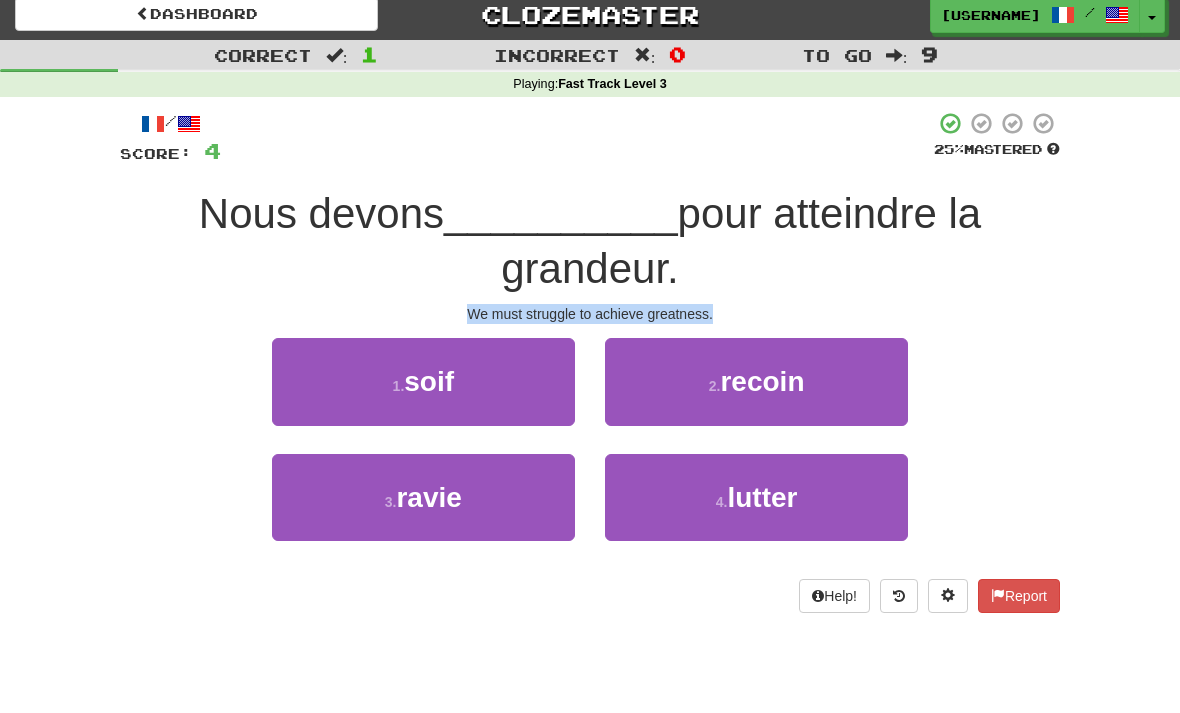 click on "4 .  lutter" at bounding box center (756, 497) 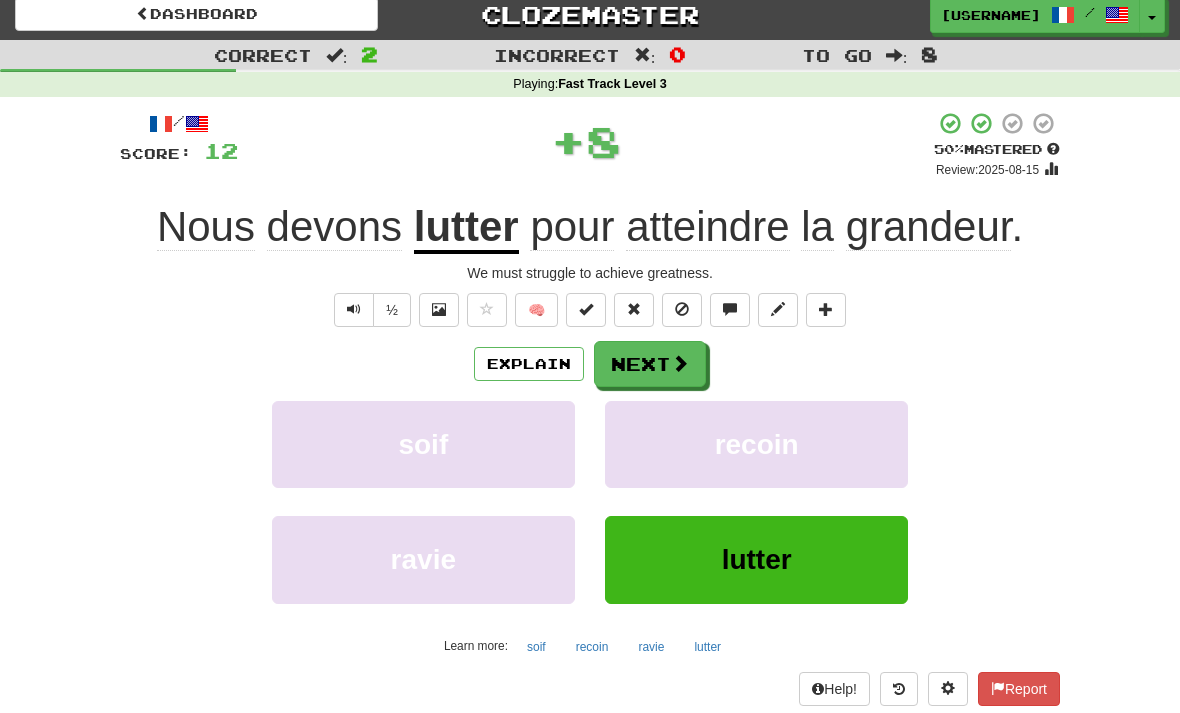 click on "Next" at bounding box center (650, 364) 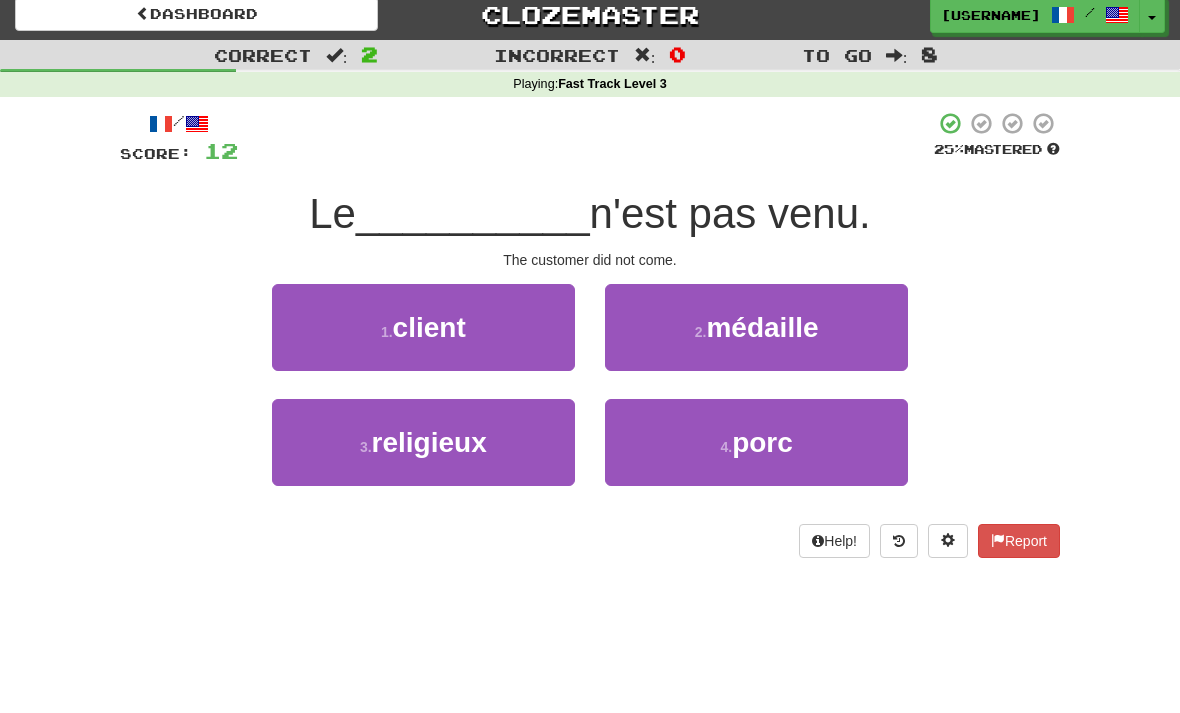 click on "1 .  client" at bounding box center (423, 327) 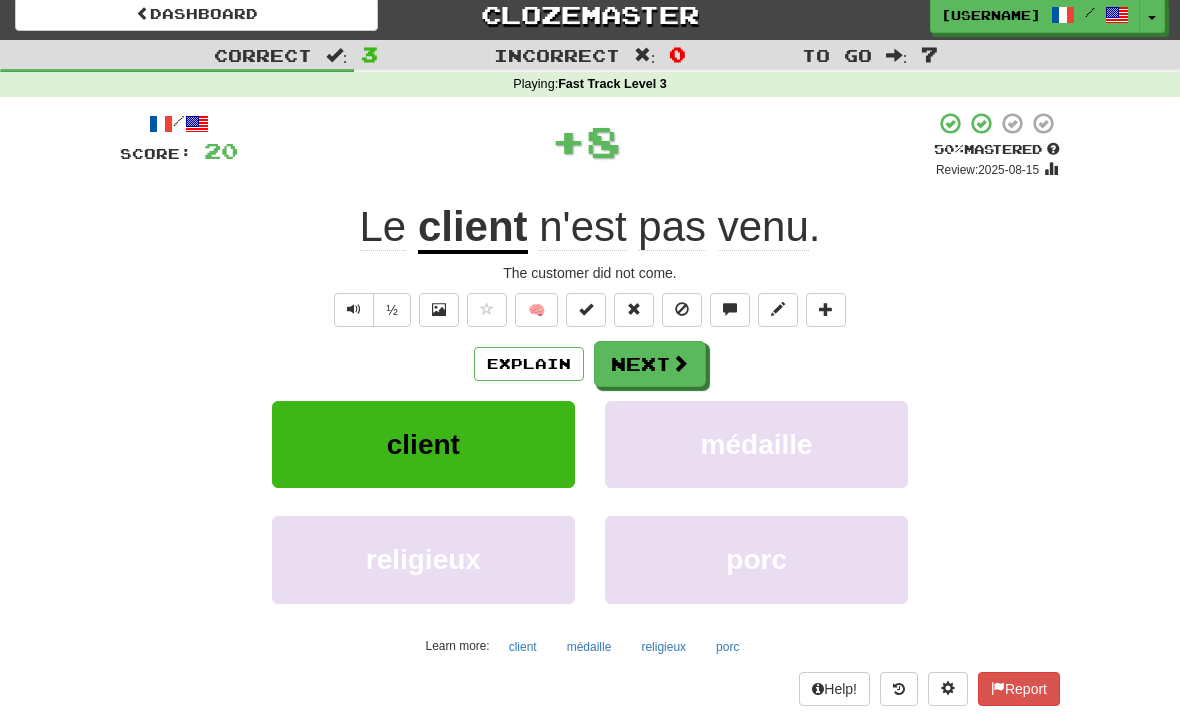 click on "Next" at bounding box center (650, 364) 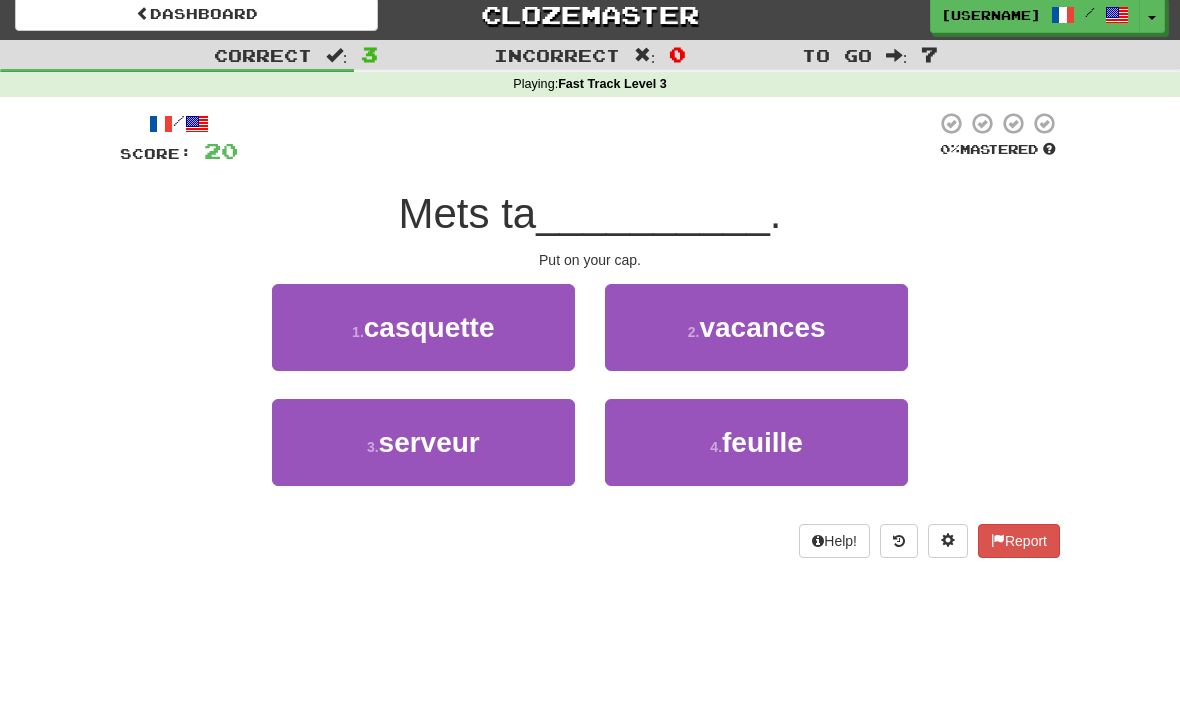 click on "1 .  casquette" at bounding box center [423, 327] 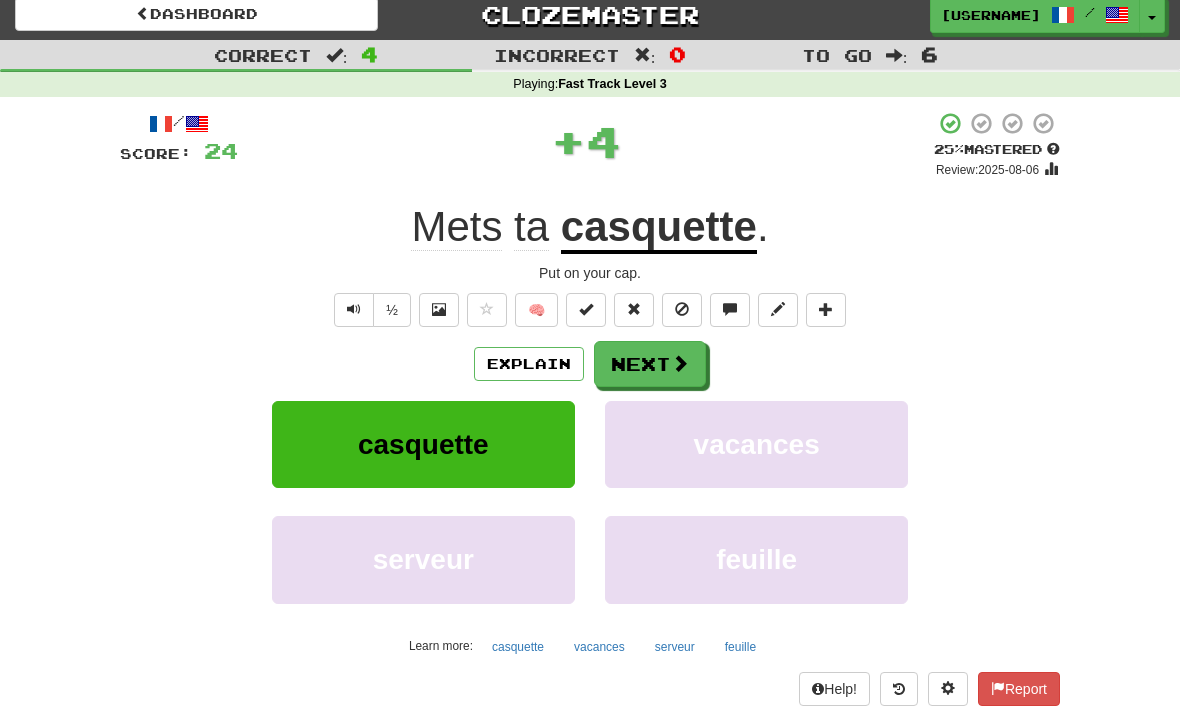 click on "Next" at bounding box center [650, 364] 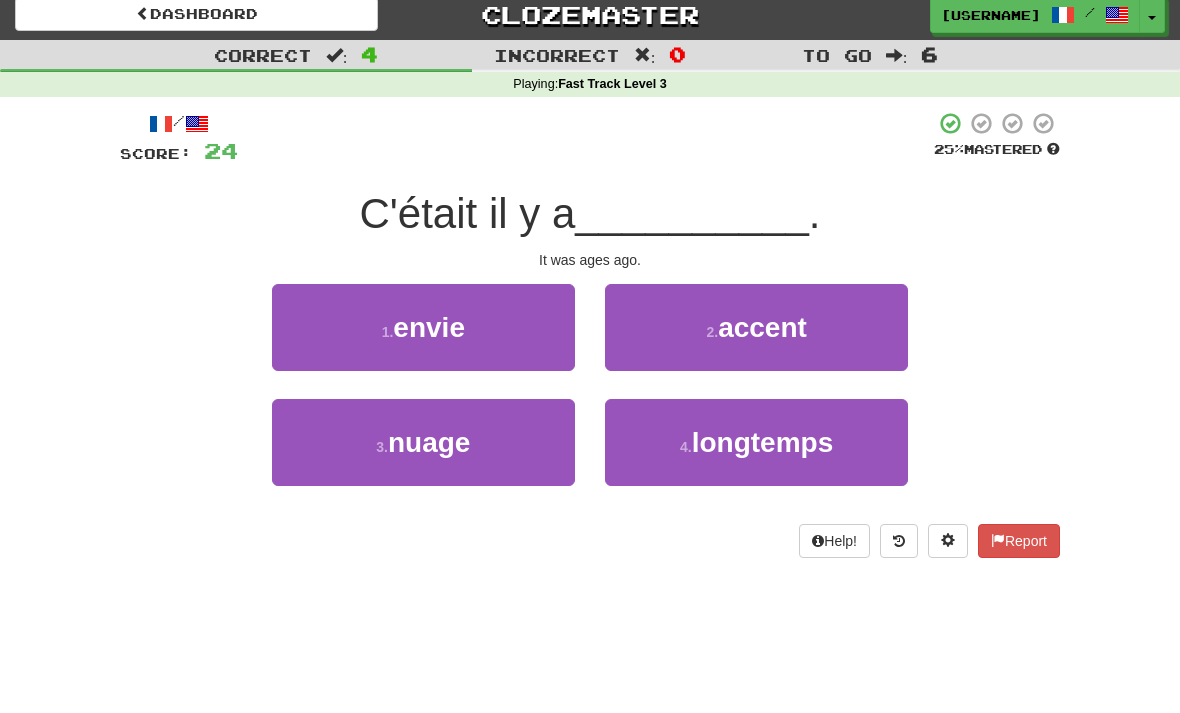 click on "4 .  longtemps" at bounding box center (756, 442) 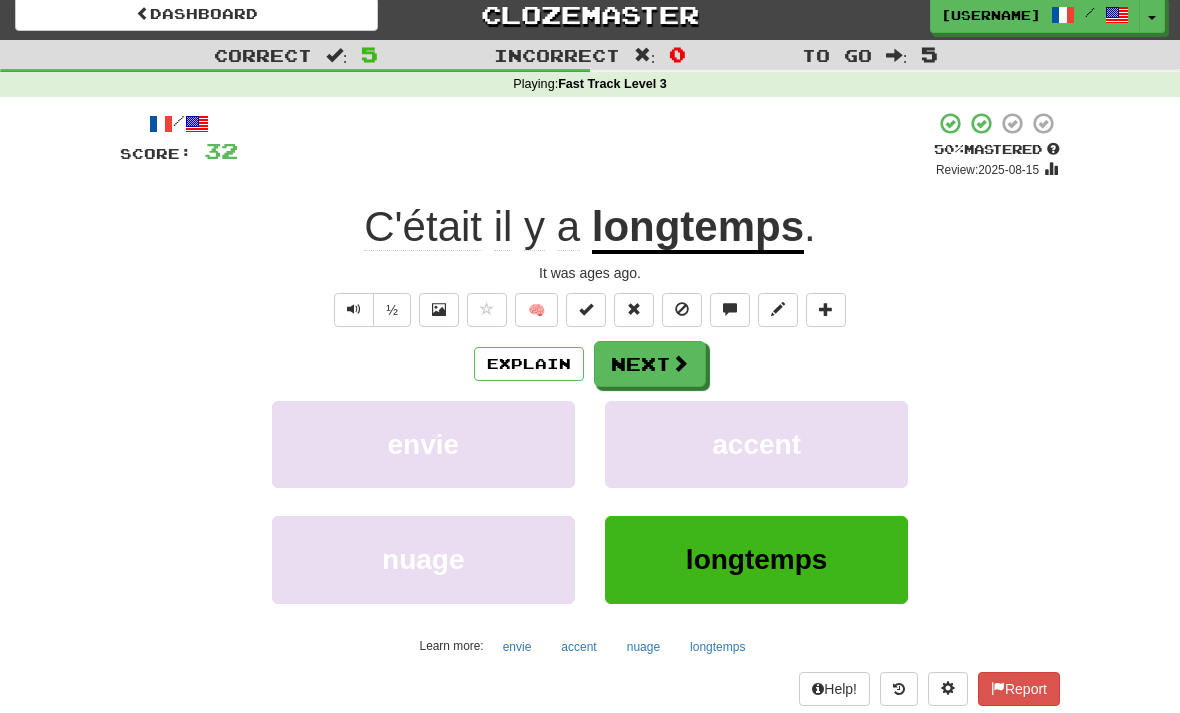 click on "Next" at bounding box center [650, 364] 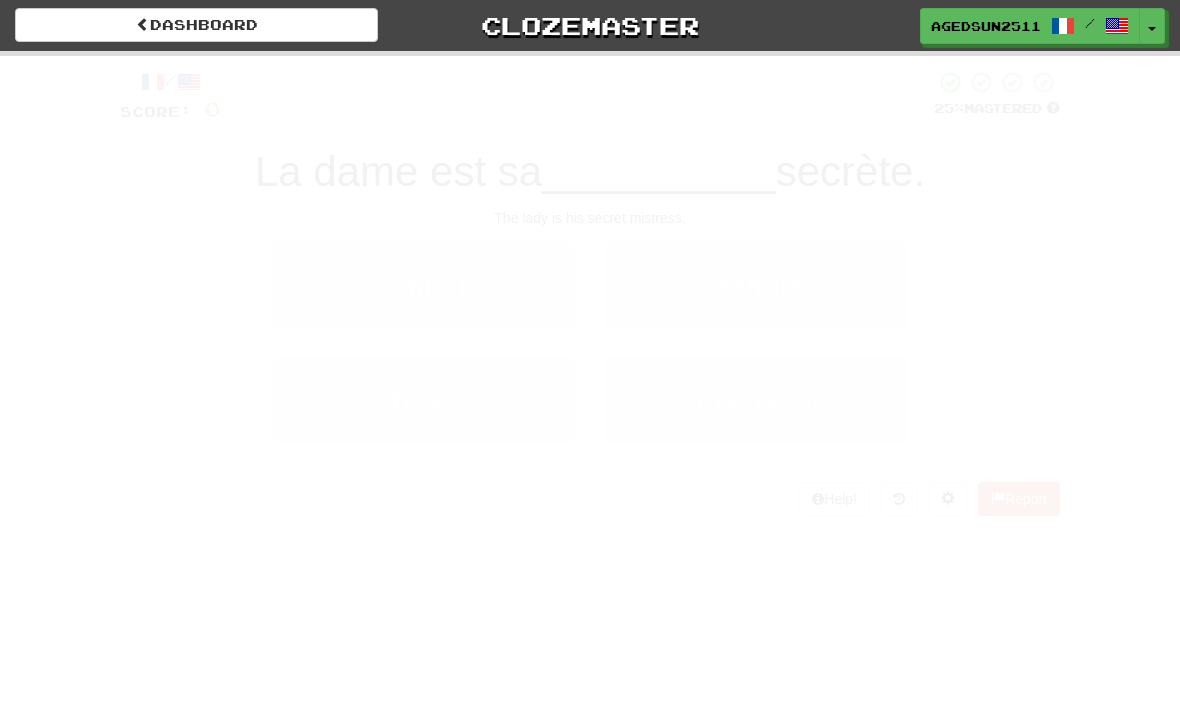 scroll, scrollTop: 11, scrollLeft: 0, axis: vertical 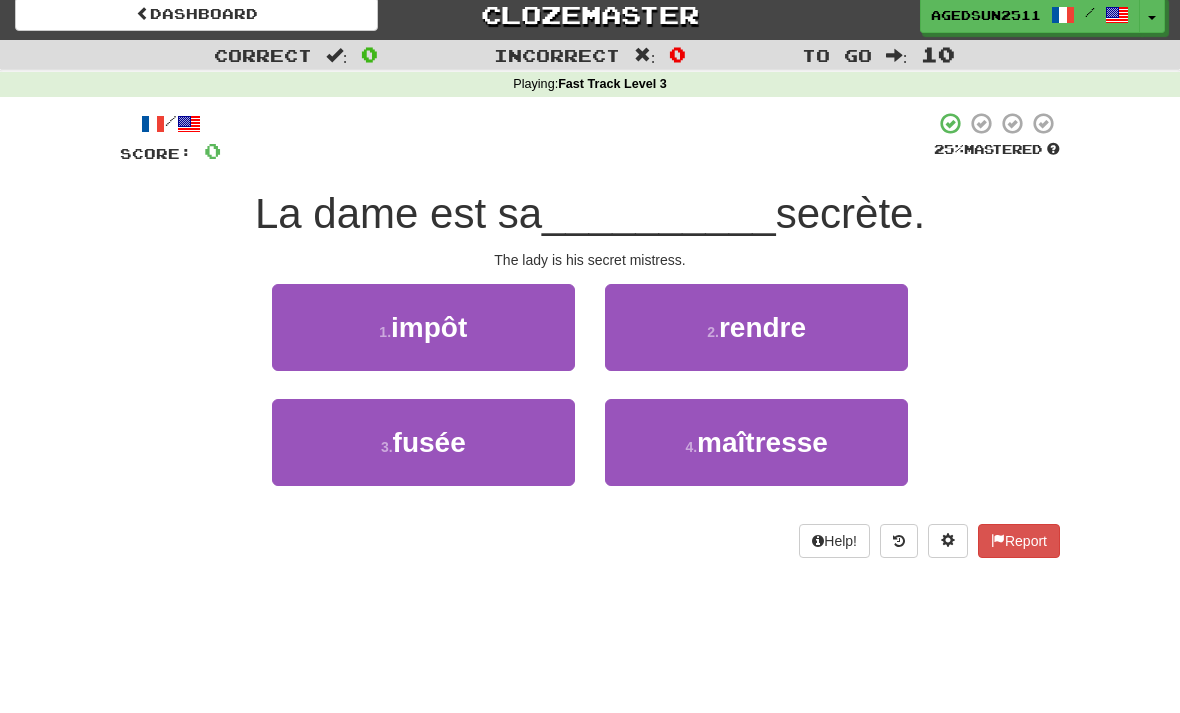 click on "4 .  maîtresse" at bounding box center (756, 442) 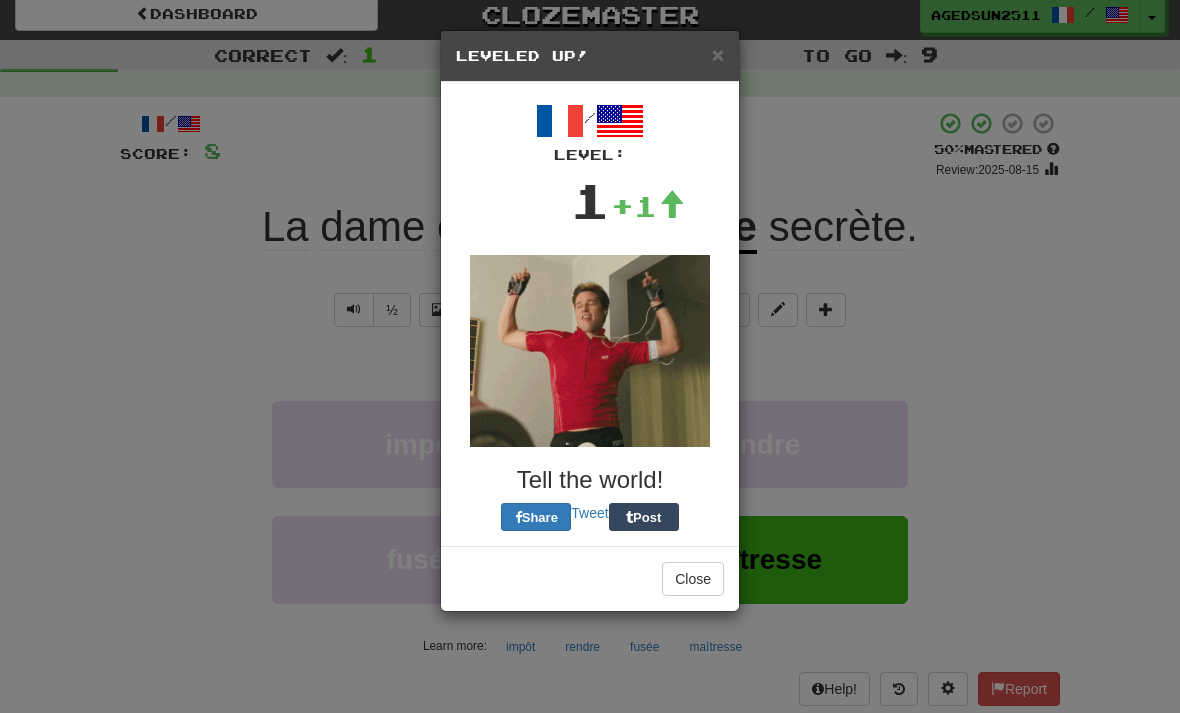click at bounding box center (590, 351) 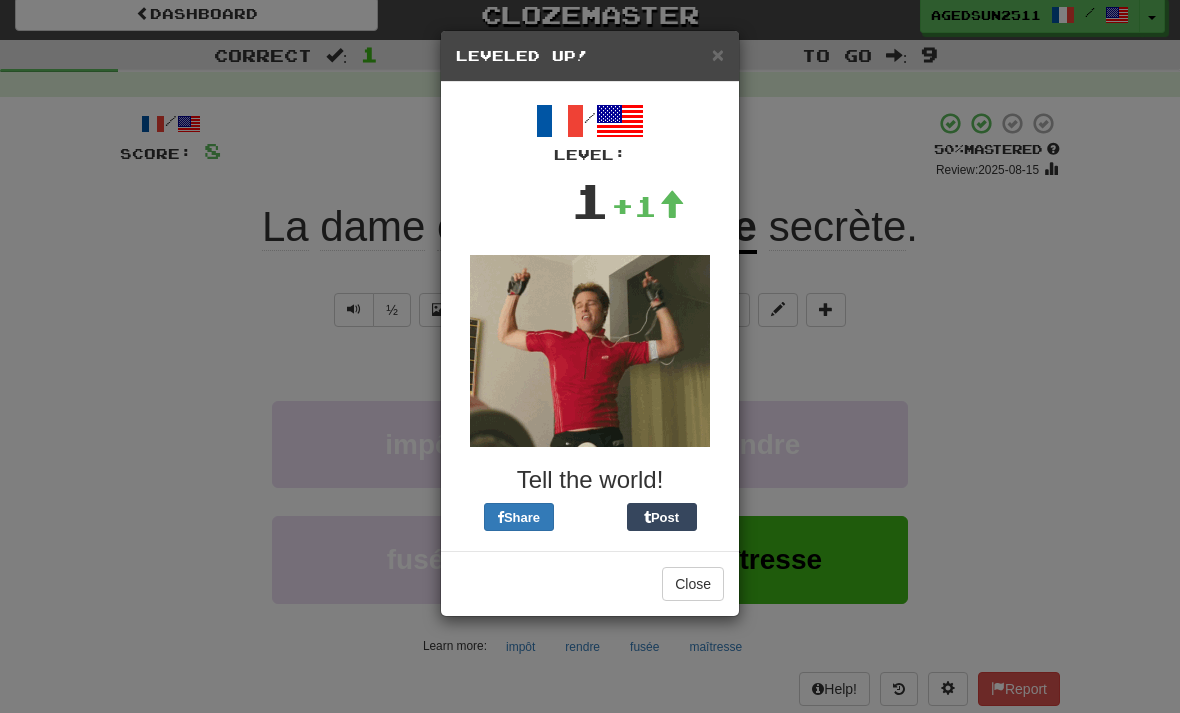 click on "×" at bounding box center [718, 54] 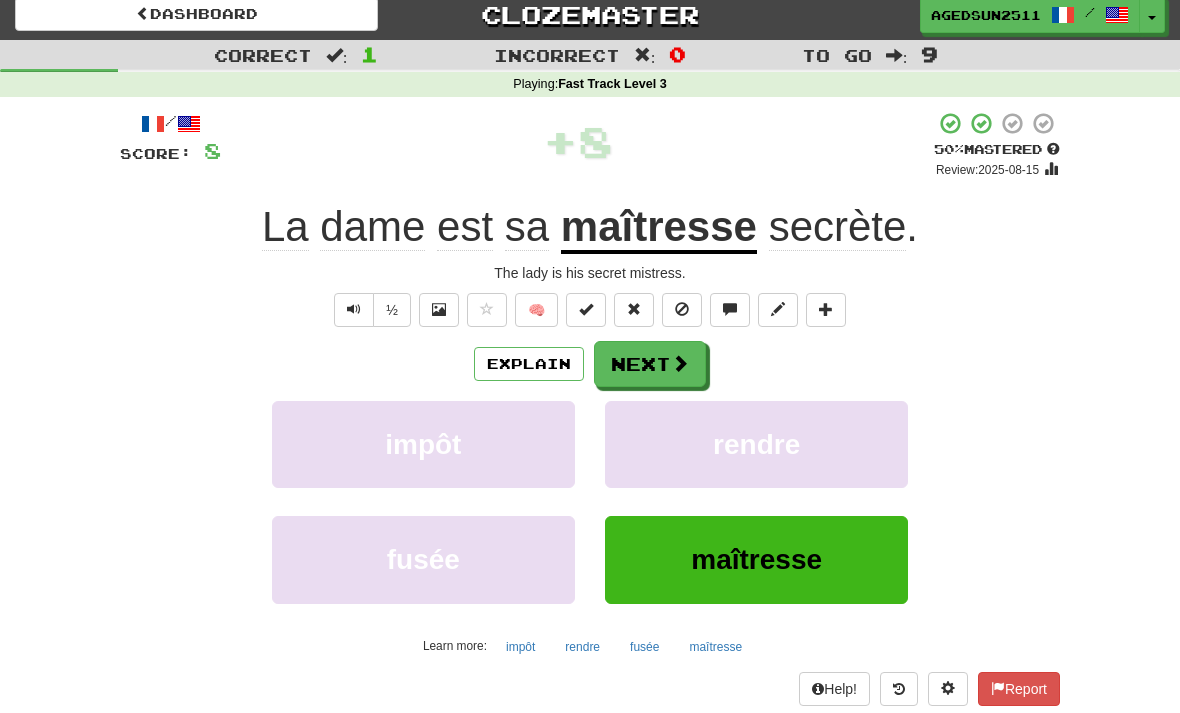 click on "Next" at bounding box center (650, 364) 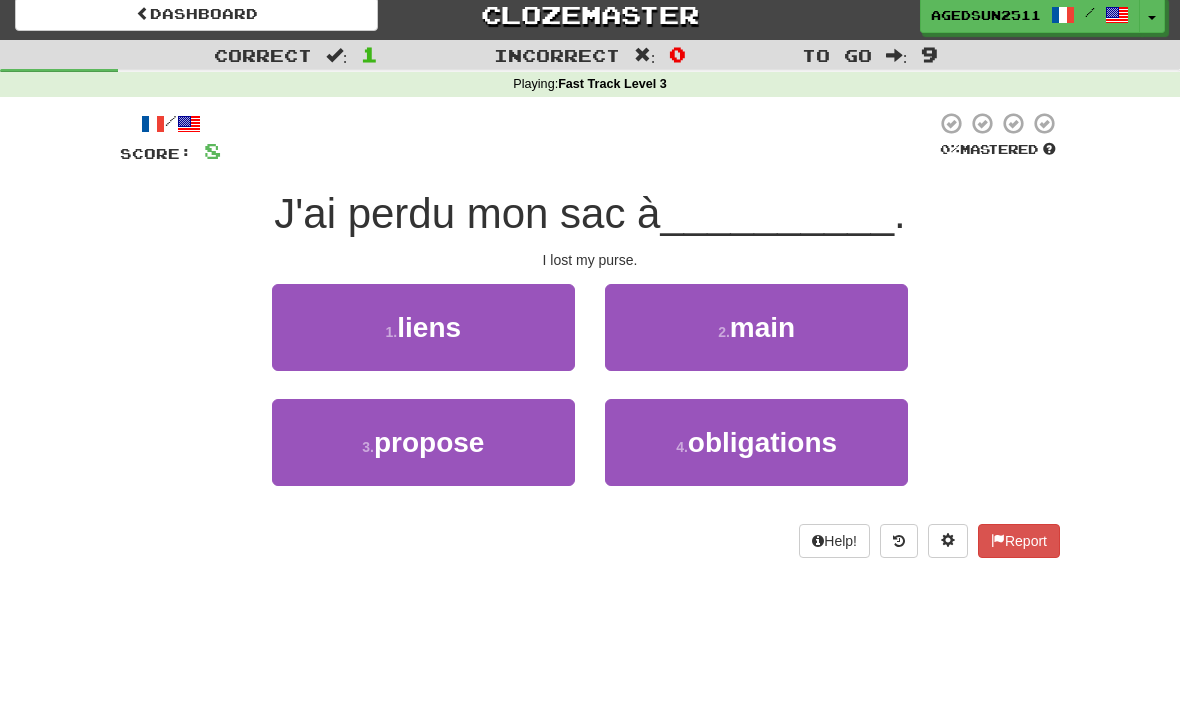 click on "2 .  main" at bounding box center [756, 327] 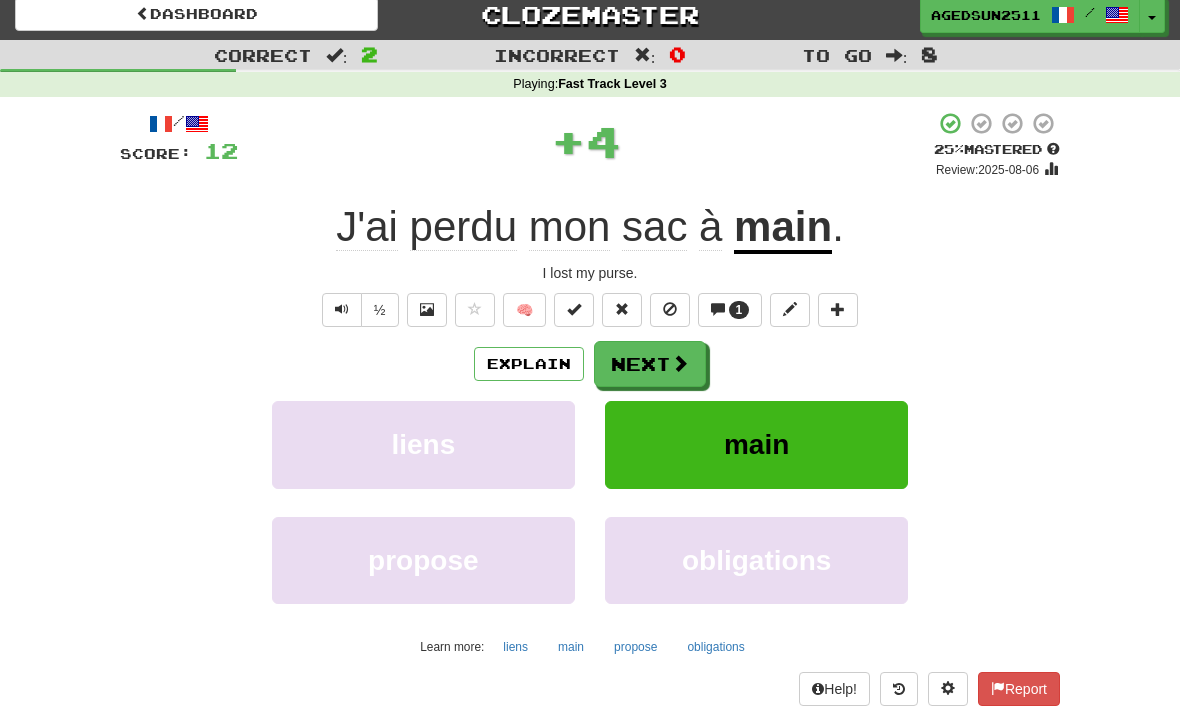 click on "Next" at bounding box center [650, 364] 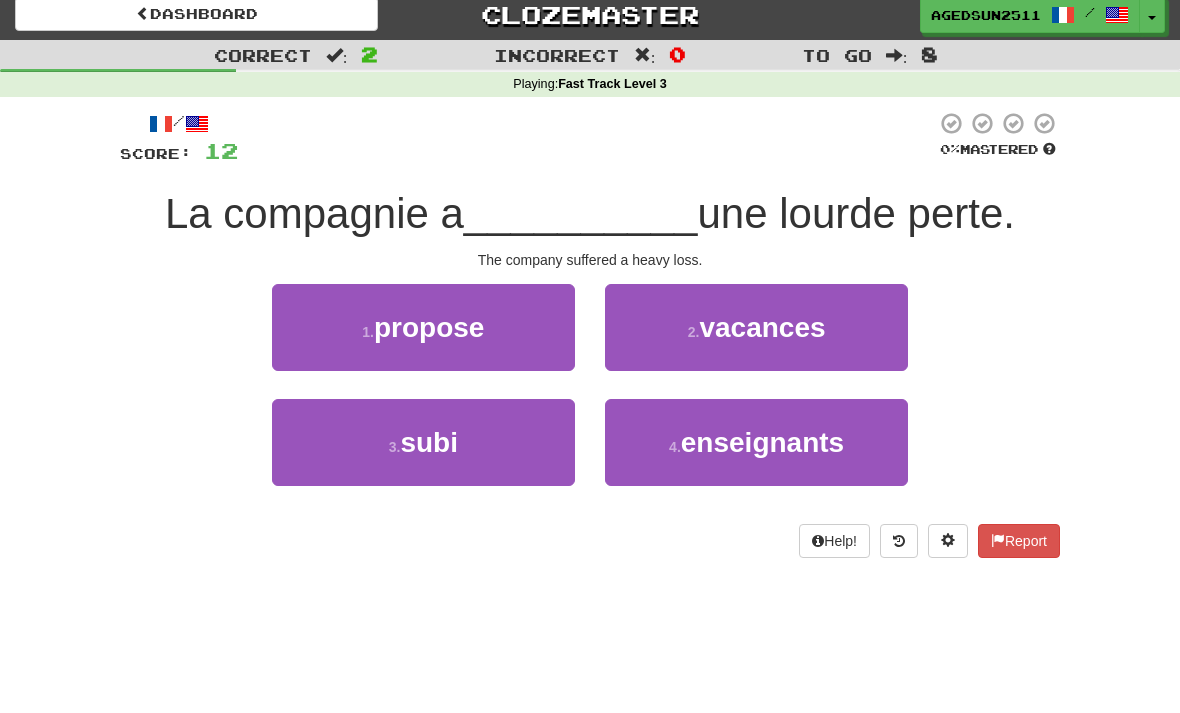click on "3 .  subi" at bounding box center [423, 442] 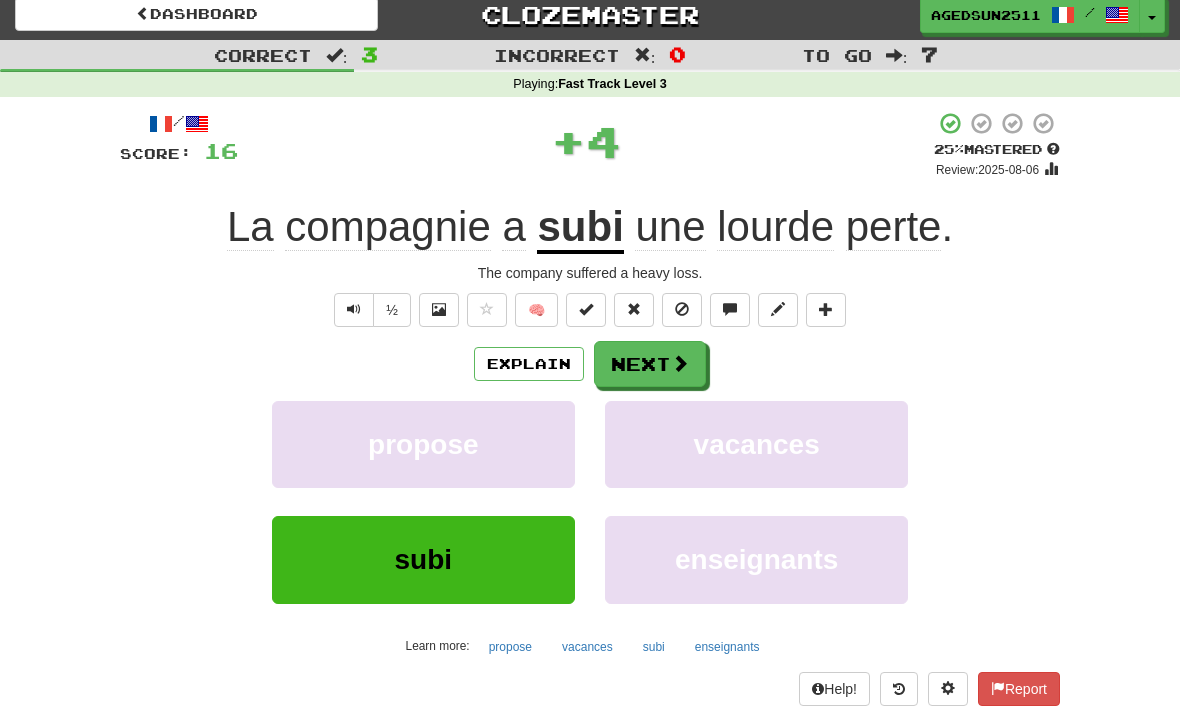 click on "Next" at bounding box center (650, 364) 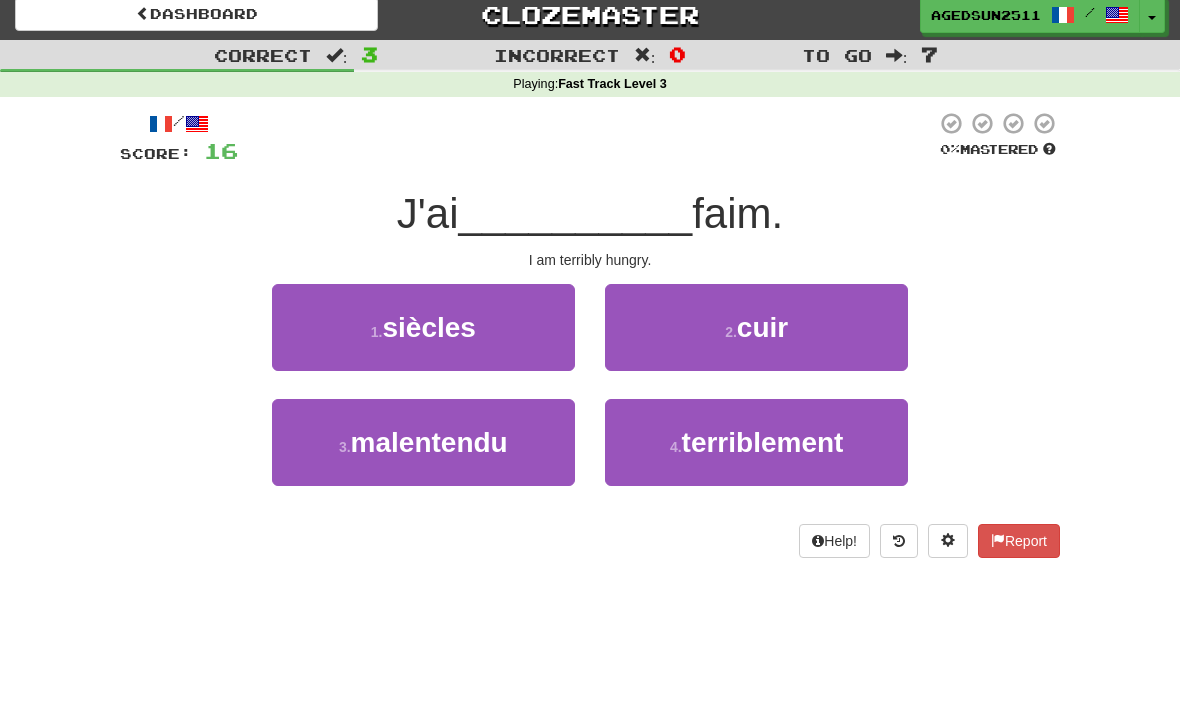 click on "4 .  terriblement" at bounding box center [756, 442] 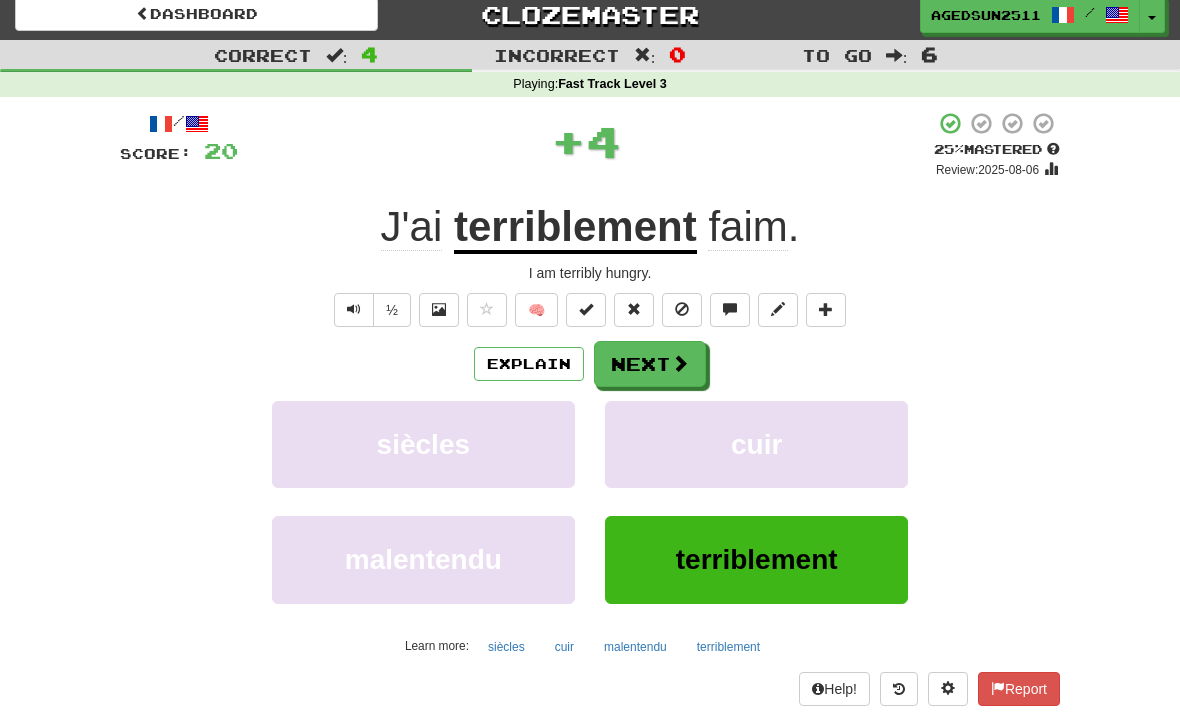 click on "Next" at bounding box center (650, 364) 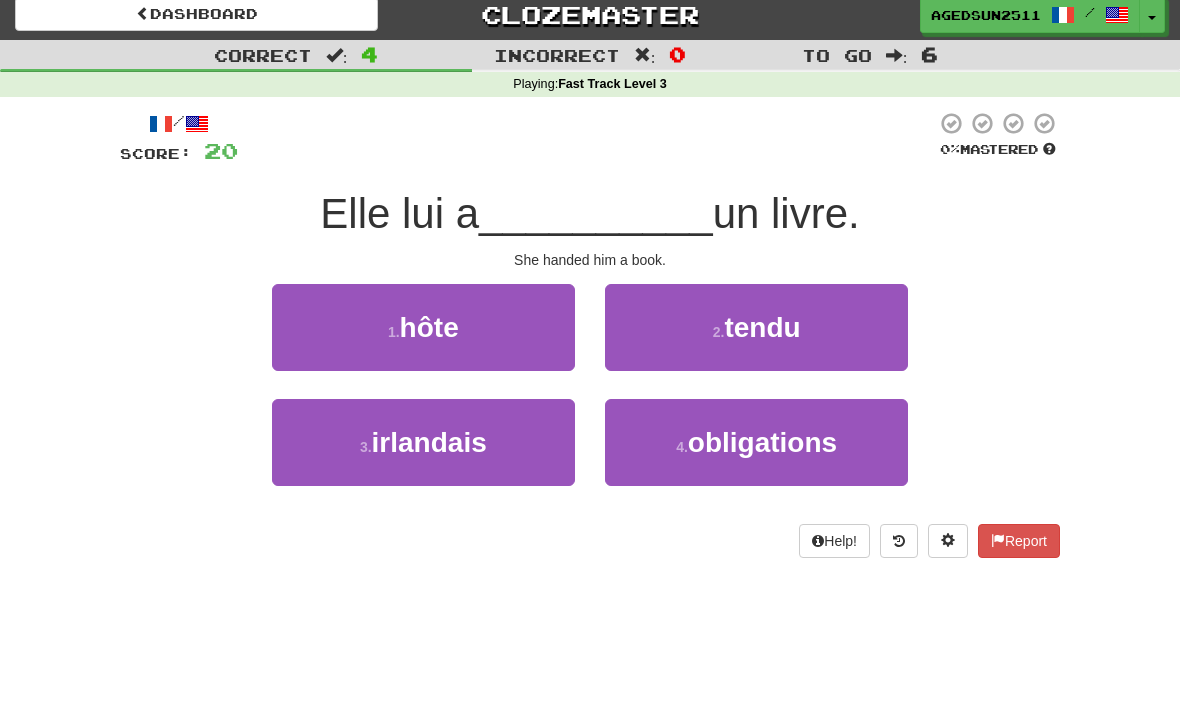click on "1 .  hôte" at bounding box center [423, 327] 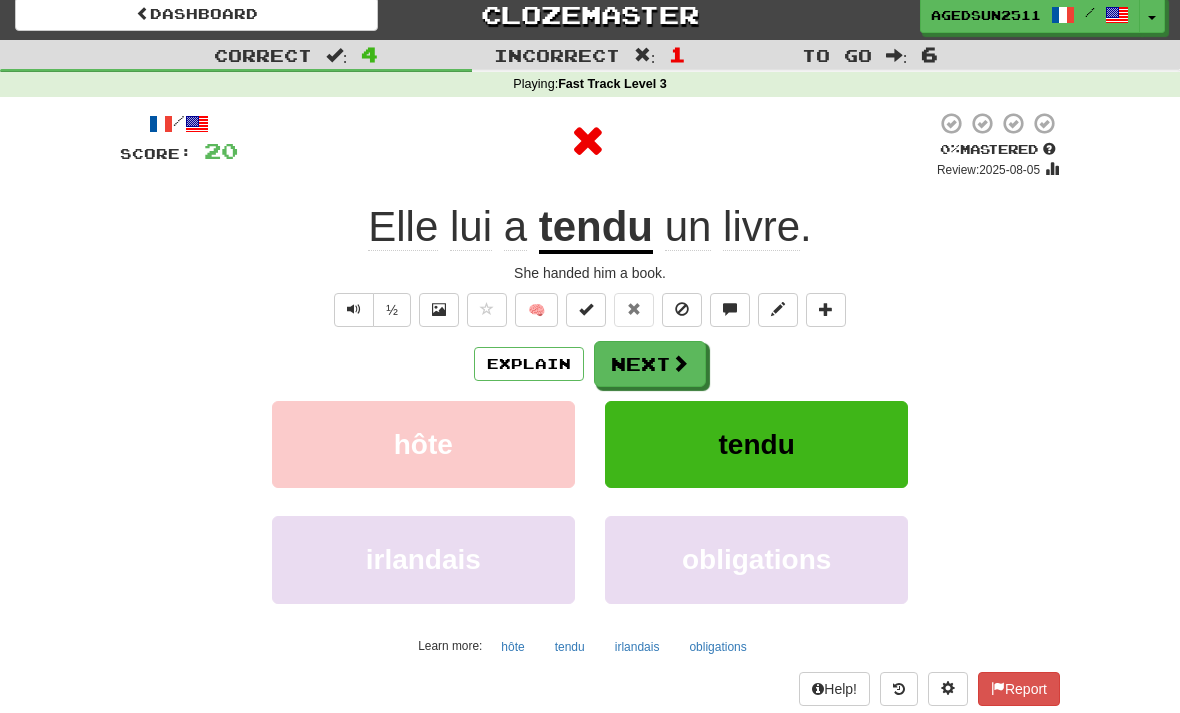 click on "Next" at bounding box center [650, 364] 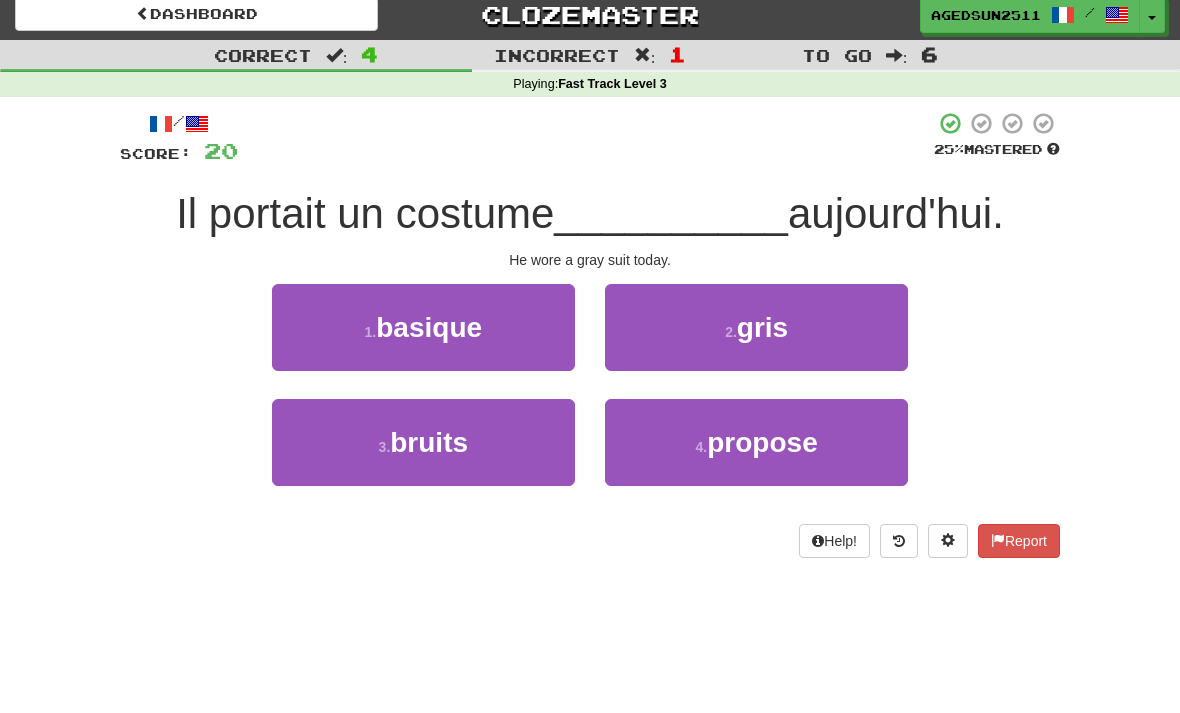 click on "gris" at bounding box center (762, 327) 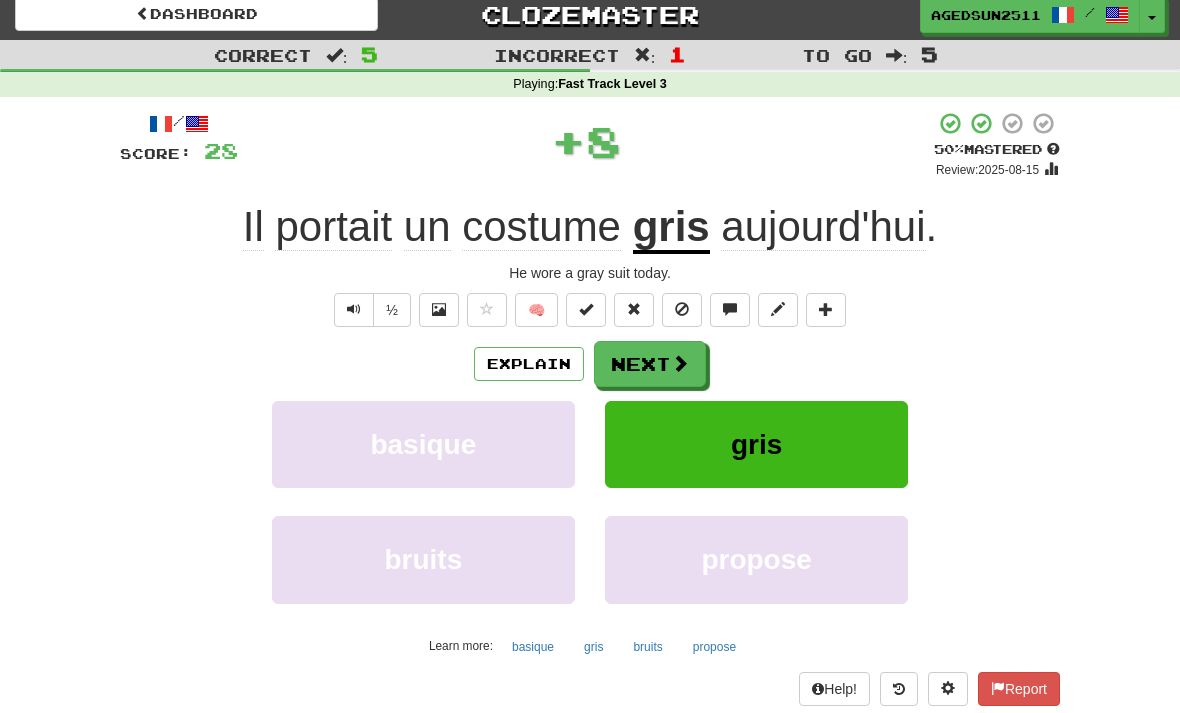 click on "Next" at bounding box center [650, 364] 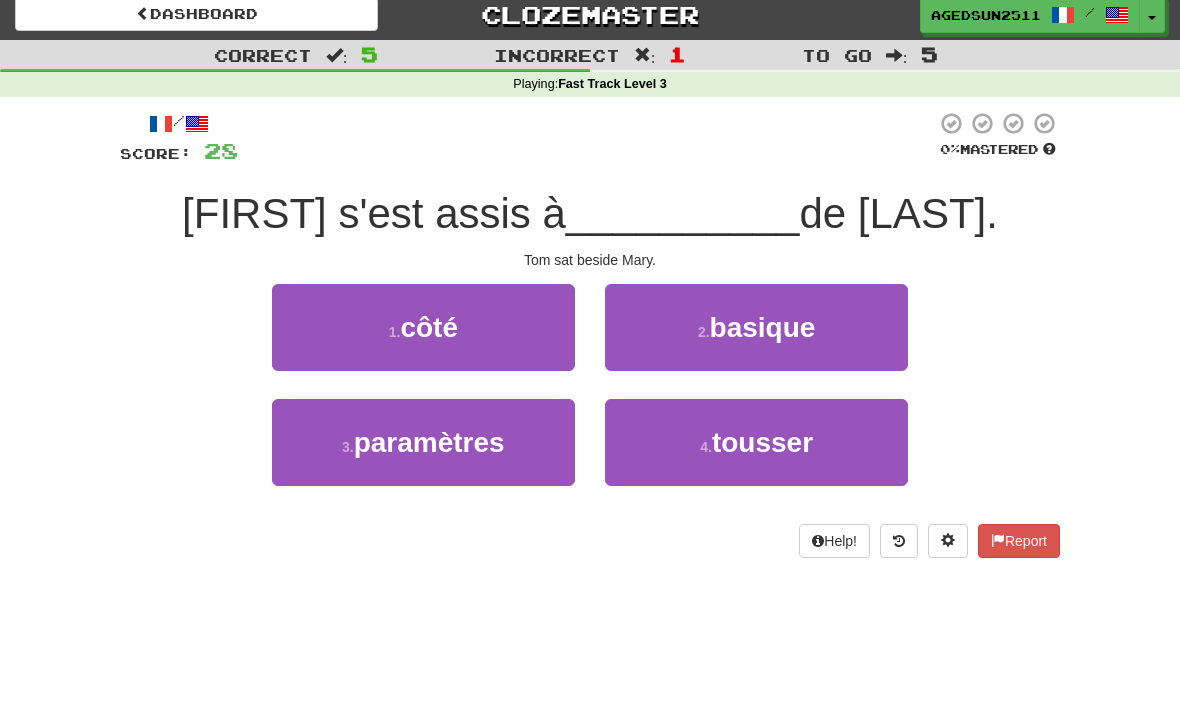 click on "1 .  côté" at bounding box center [423, 327] 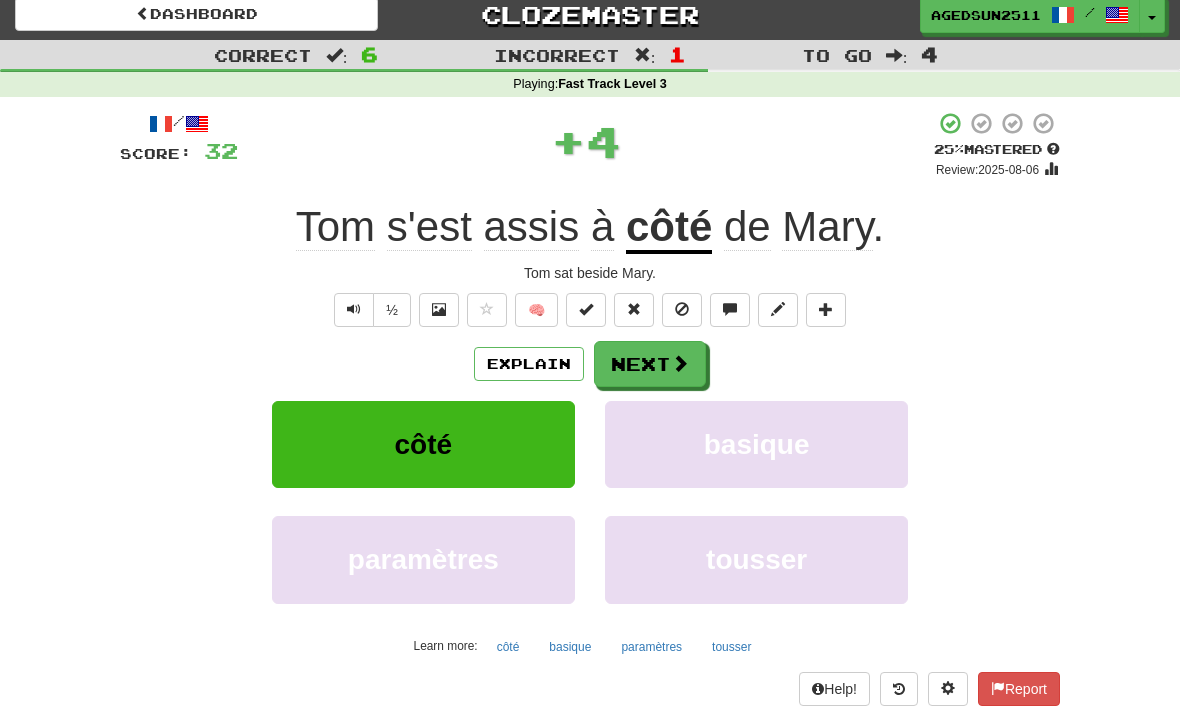 click on "Next" at bounding box center (650, 364) 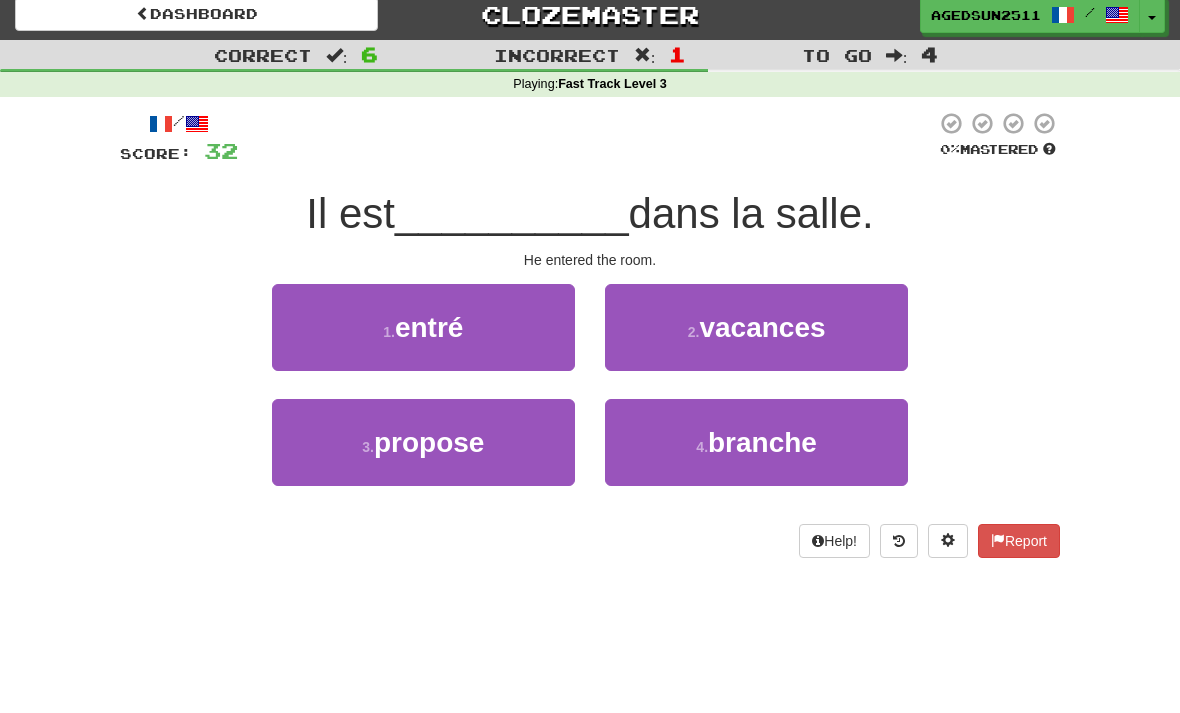 click on "1 .  entré" at bounding box center (423, 327) 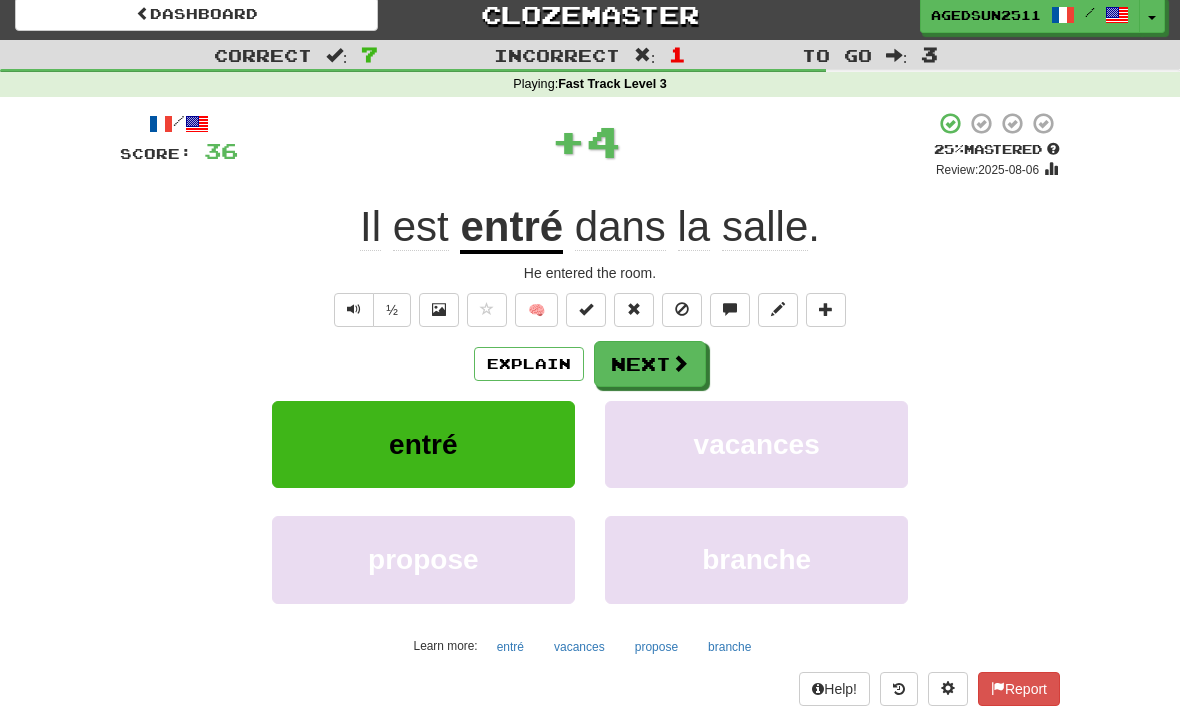 click on "Next" at bounding box center (650, 364) 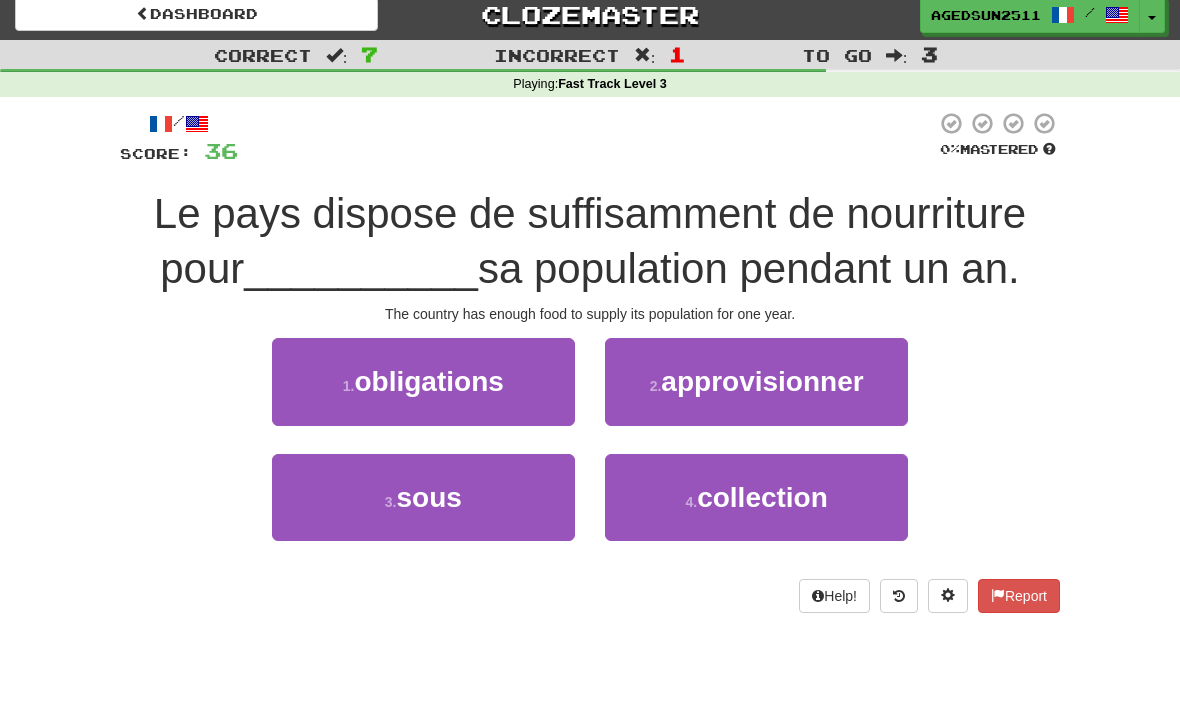 click on "approvisionner" at bounding box center [762, 381] 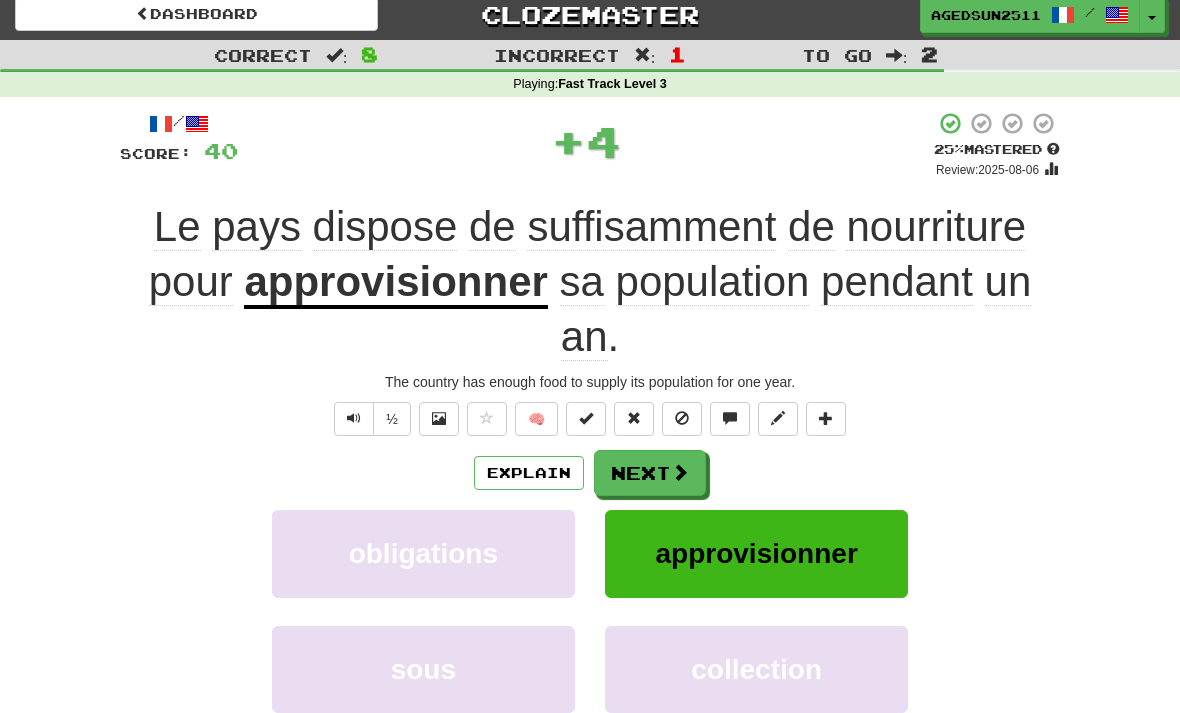 click on "Next" at bounding box center [650, 473] 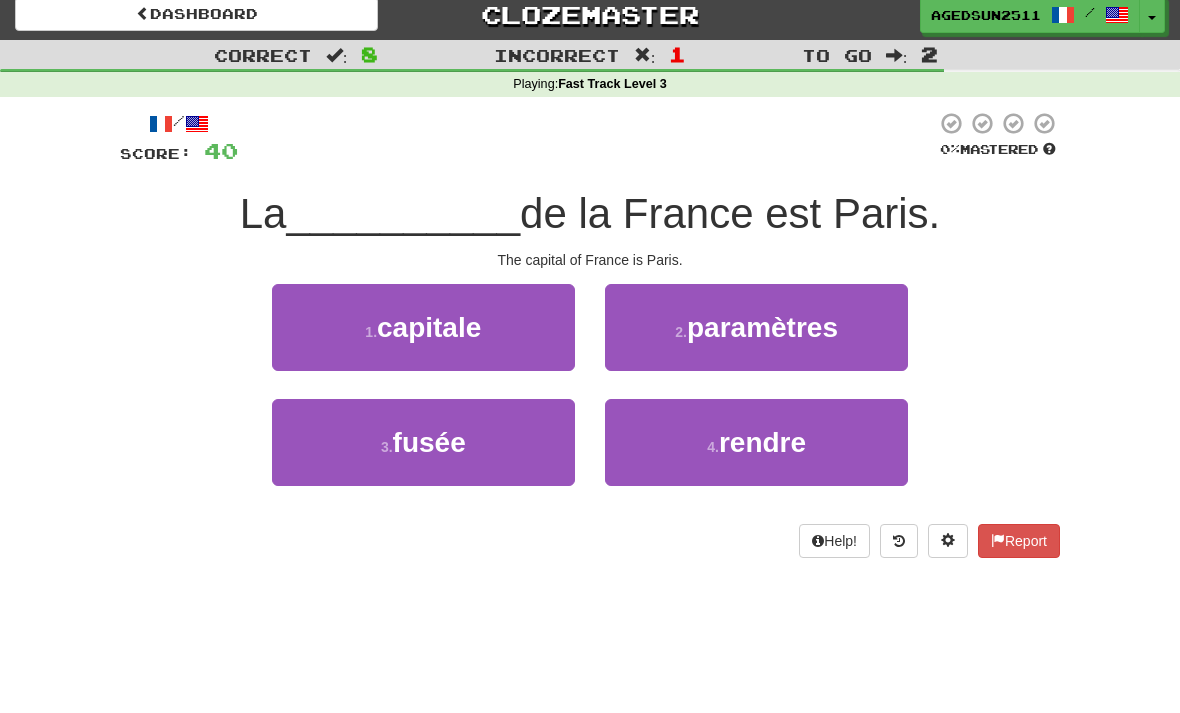 click on "1 .  capitale" at bounding box center (423, 327) 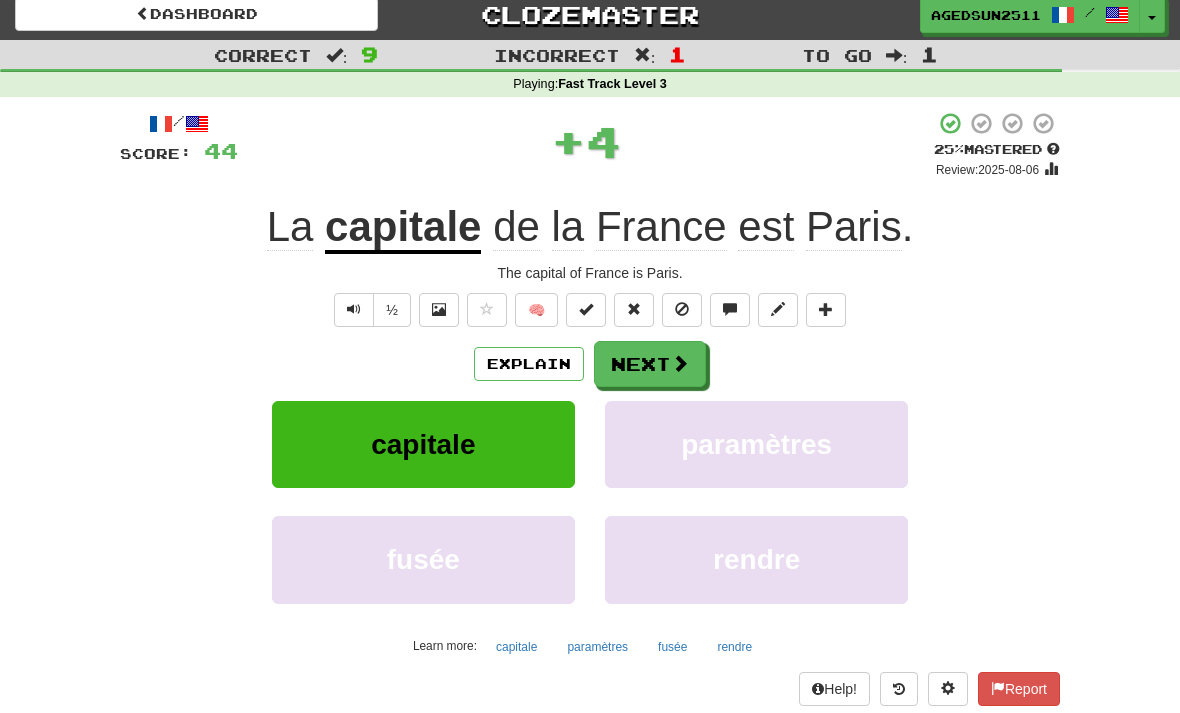 click on "Next" at bounding box center (650, 364) 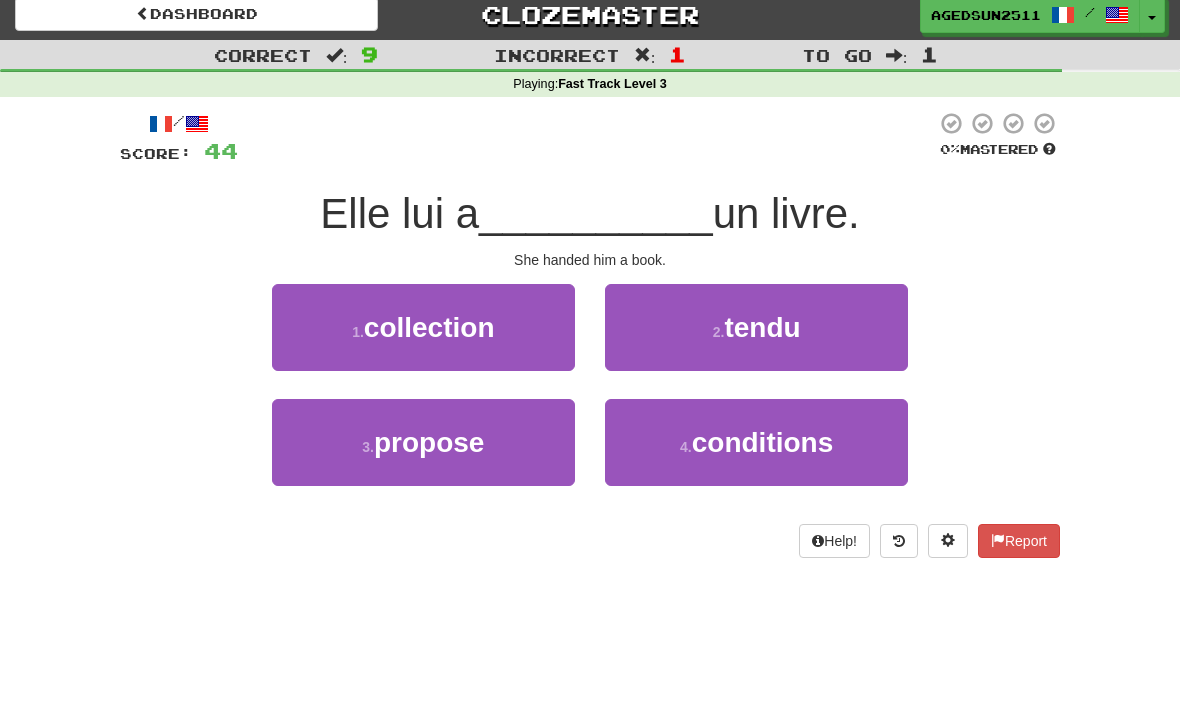 click on "tendu" at bounding box center (762, 327) 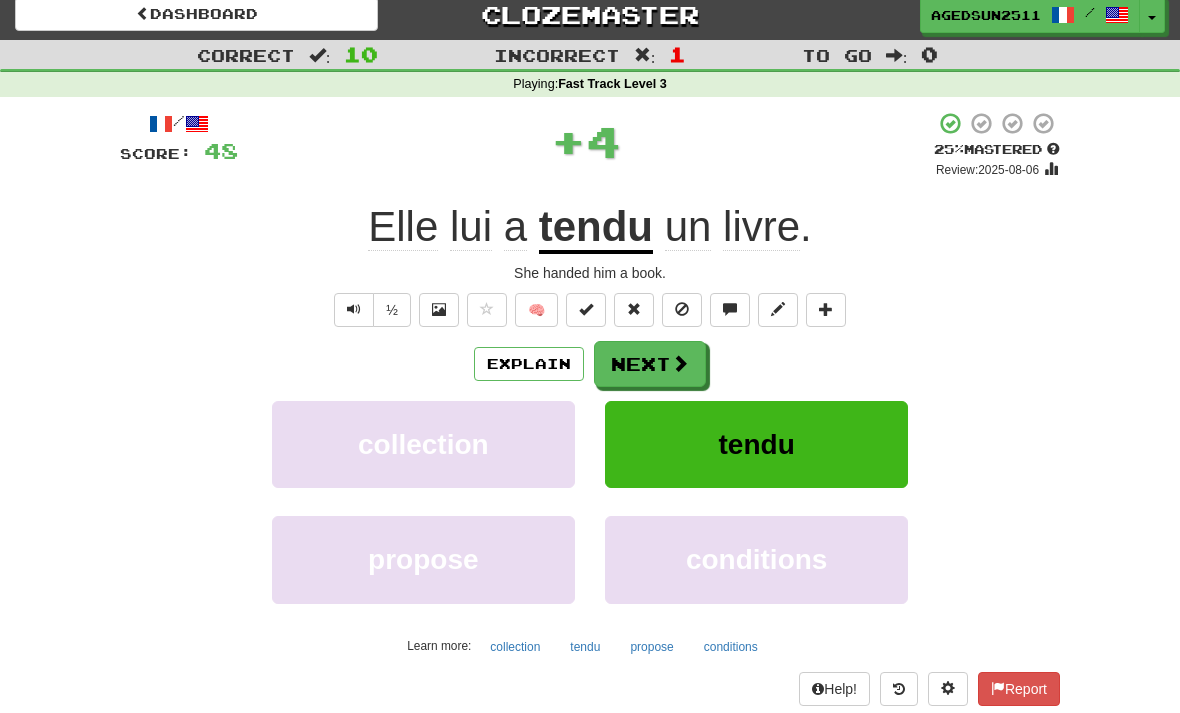 click on "Next" at bounding box center (650, 364) 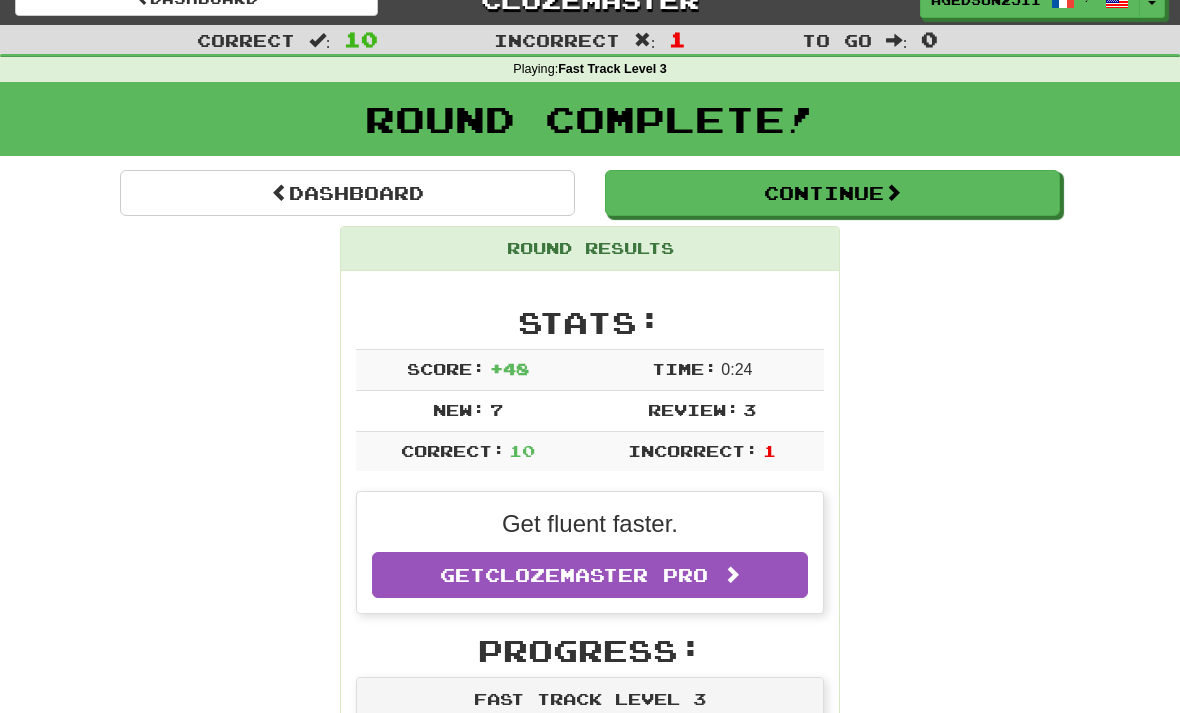 scroll, scrollTop: 0, scrollLeft: 0, axis: both 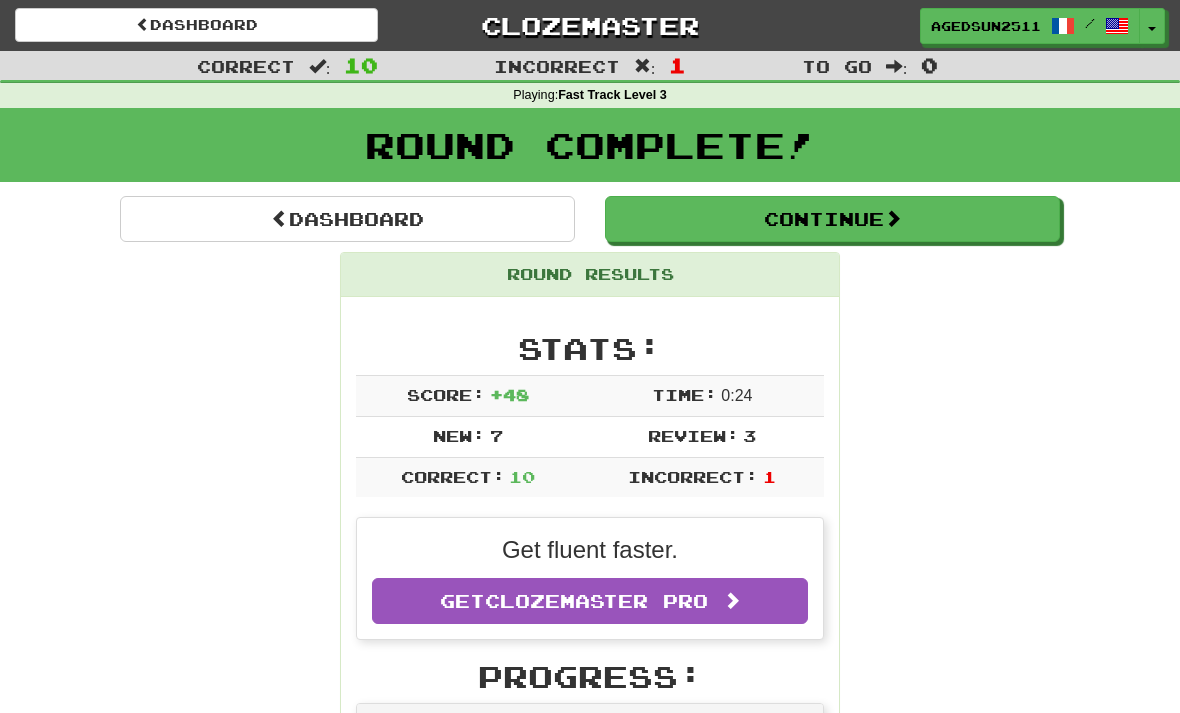 click on "Clozemaster" at bounding box center [589, 25] 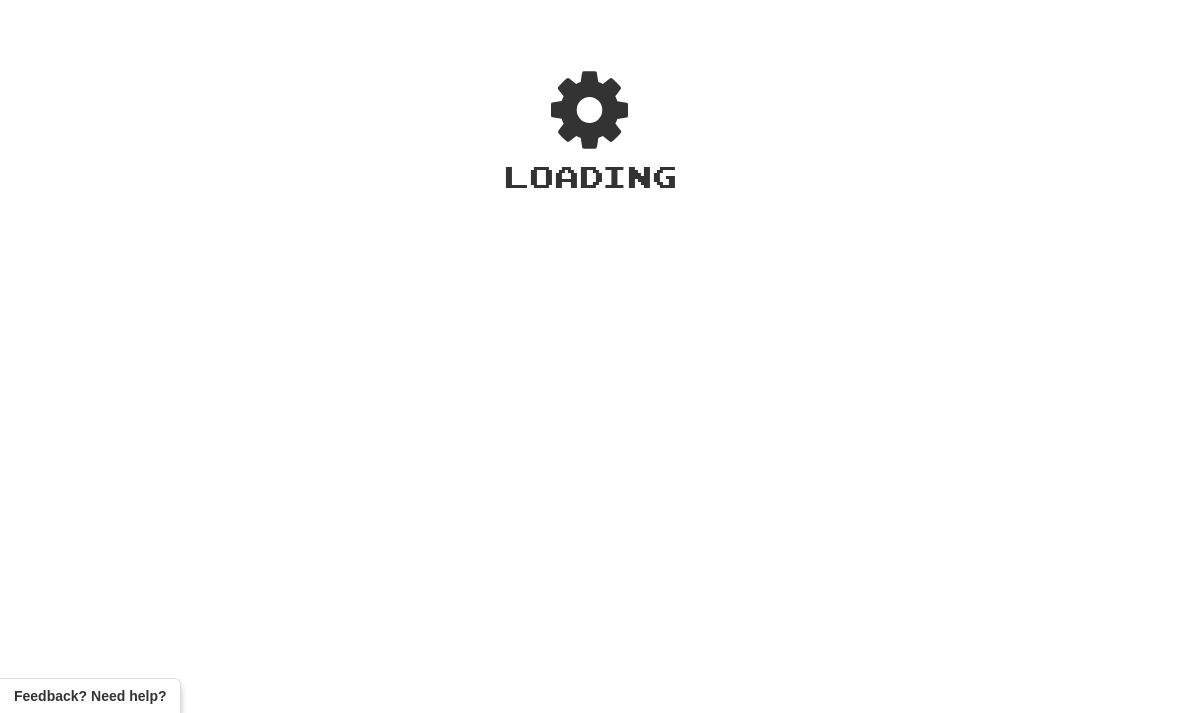 scroll, scrollTop: 0, scrollLeft: 0, axis: both 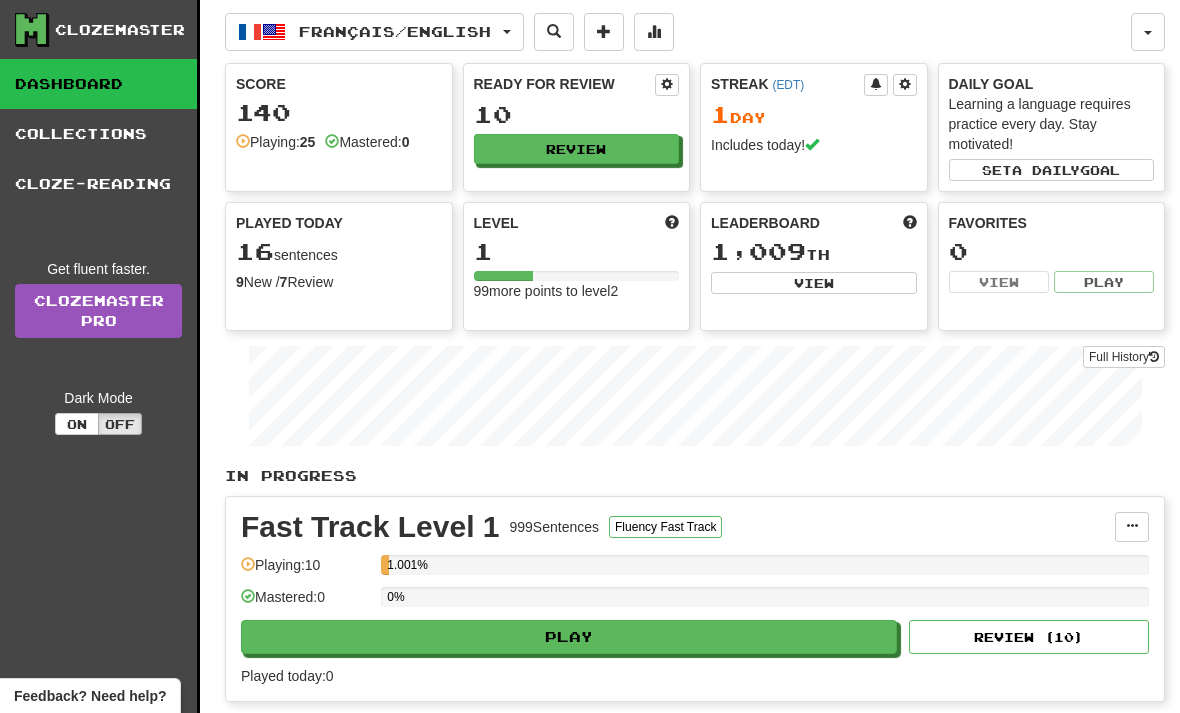 click on "Français  /  English" at bounding box center [395, 31] 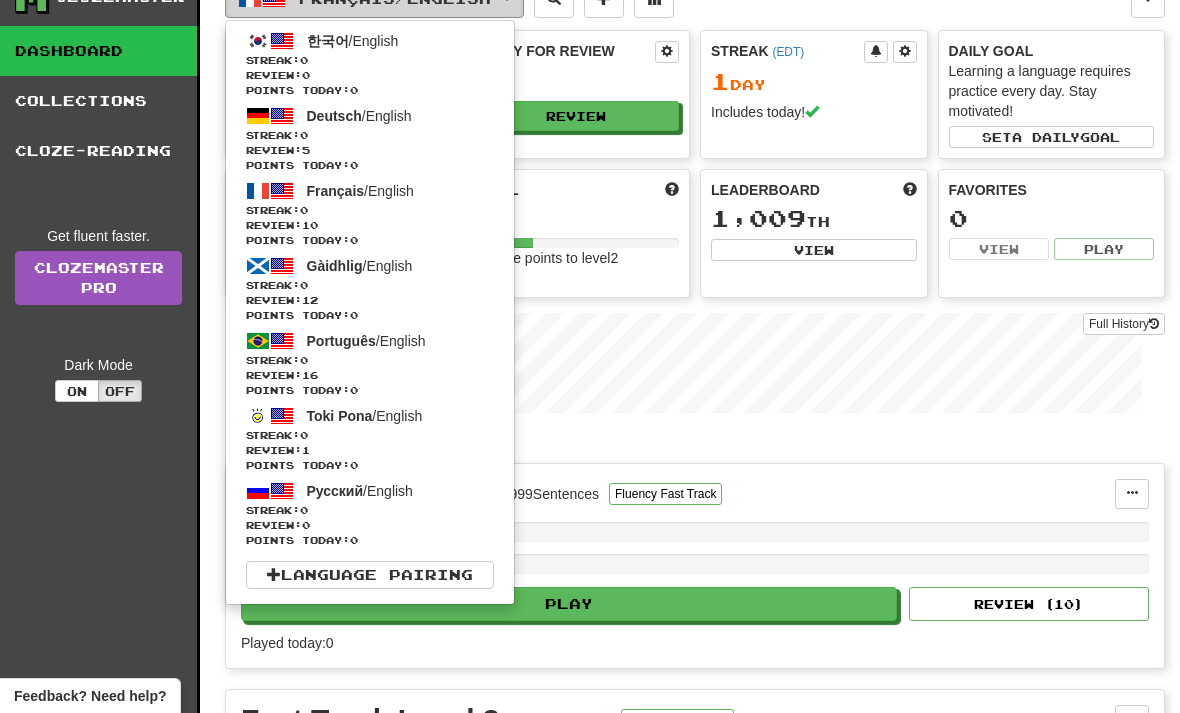 scroll, scrollTop: 0, scrollLeft: 0, axis: both 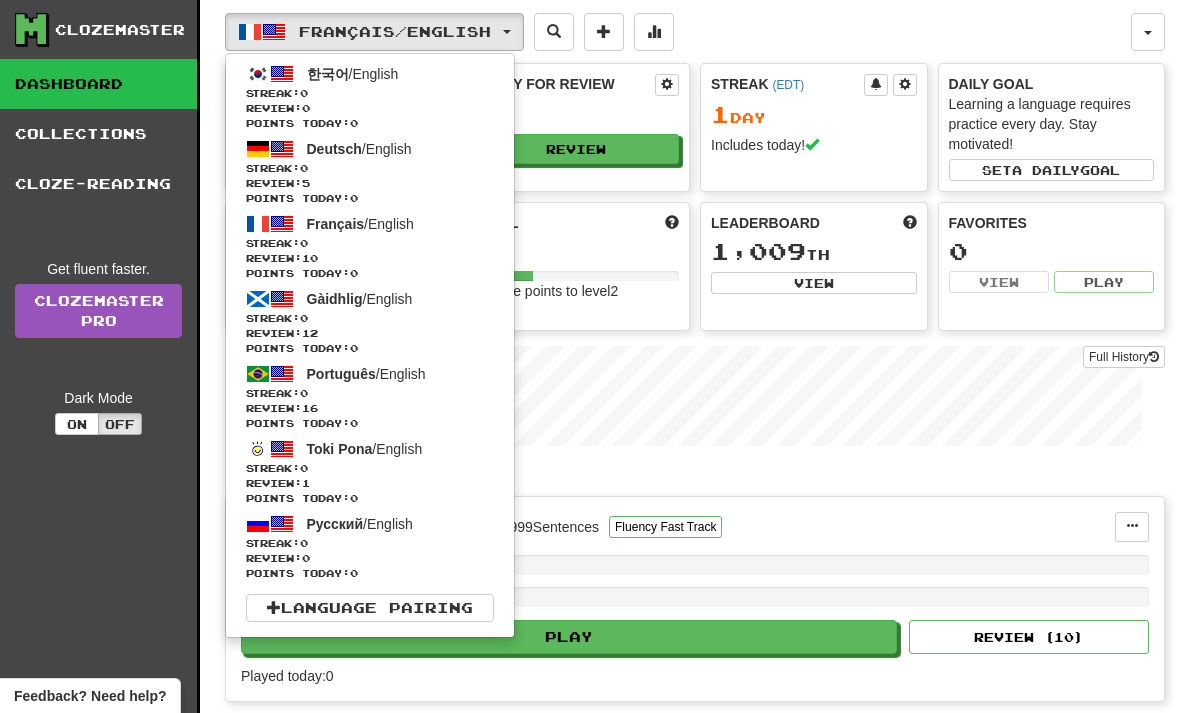 click on "Language Pairing" at bounding box center (370, 608) 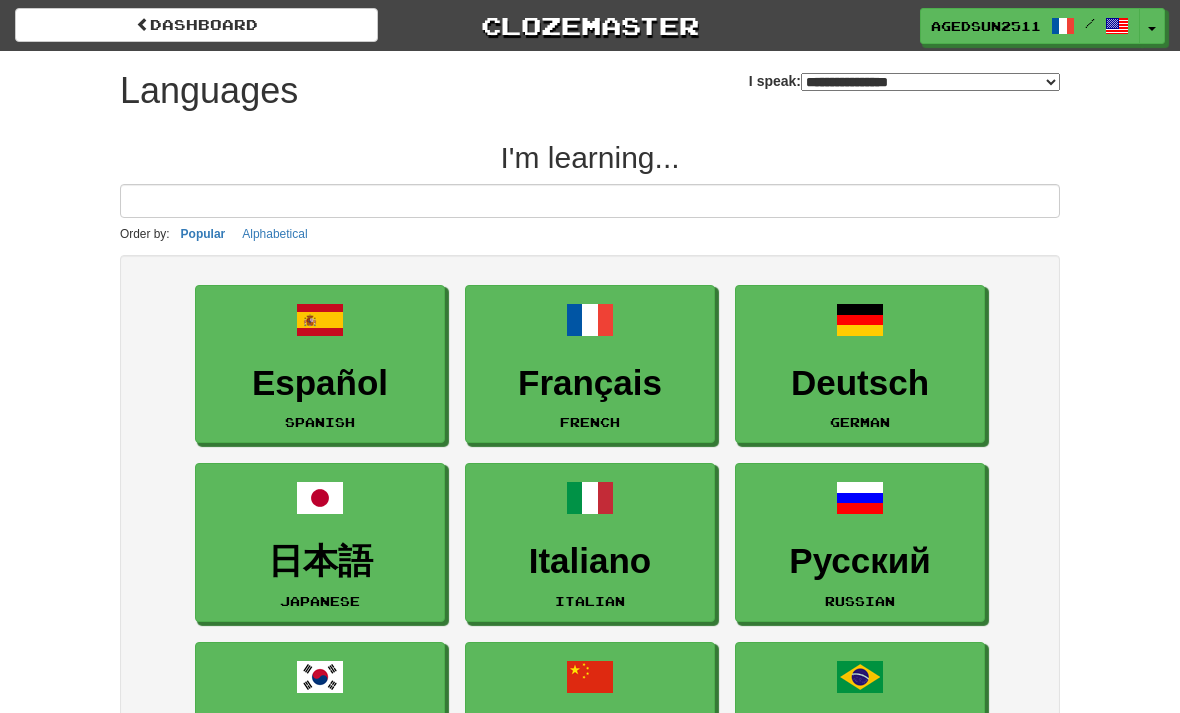 select on "*******" 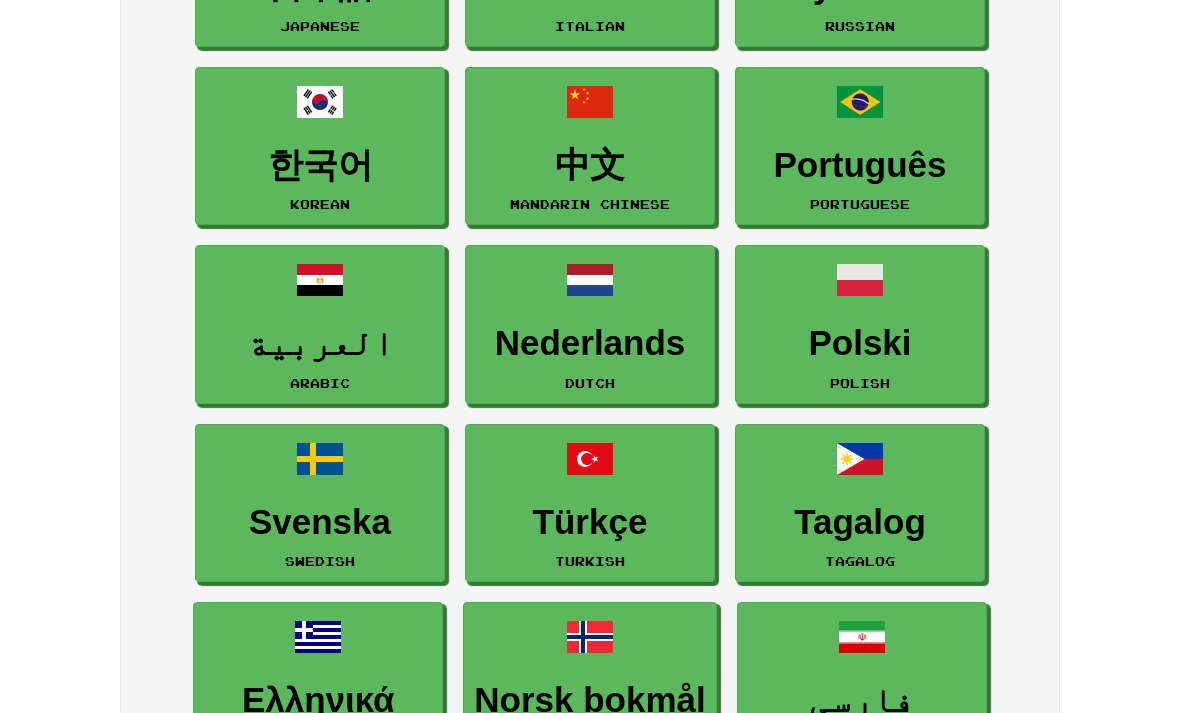 scroll, scrollTop: 575, scrollLeft: 0, axis: vertical 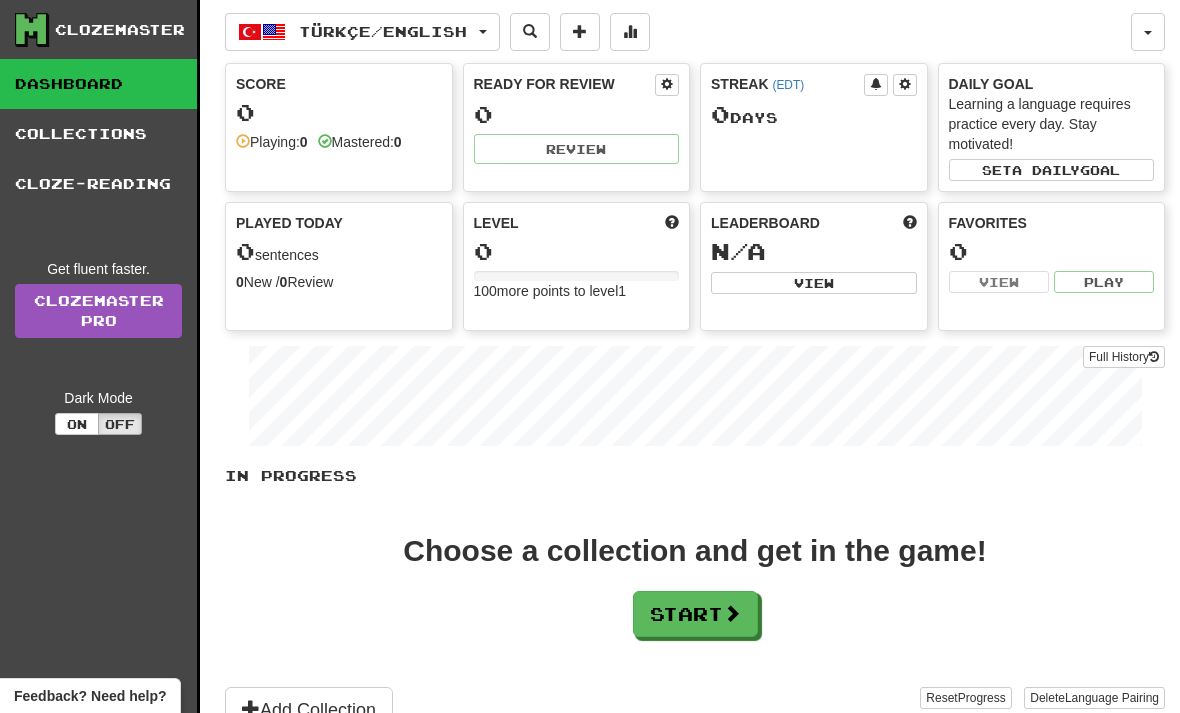 click on "Start" at bounding box center (695, 614) 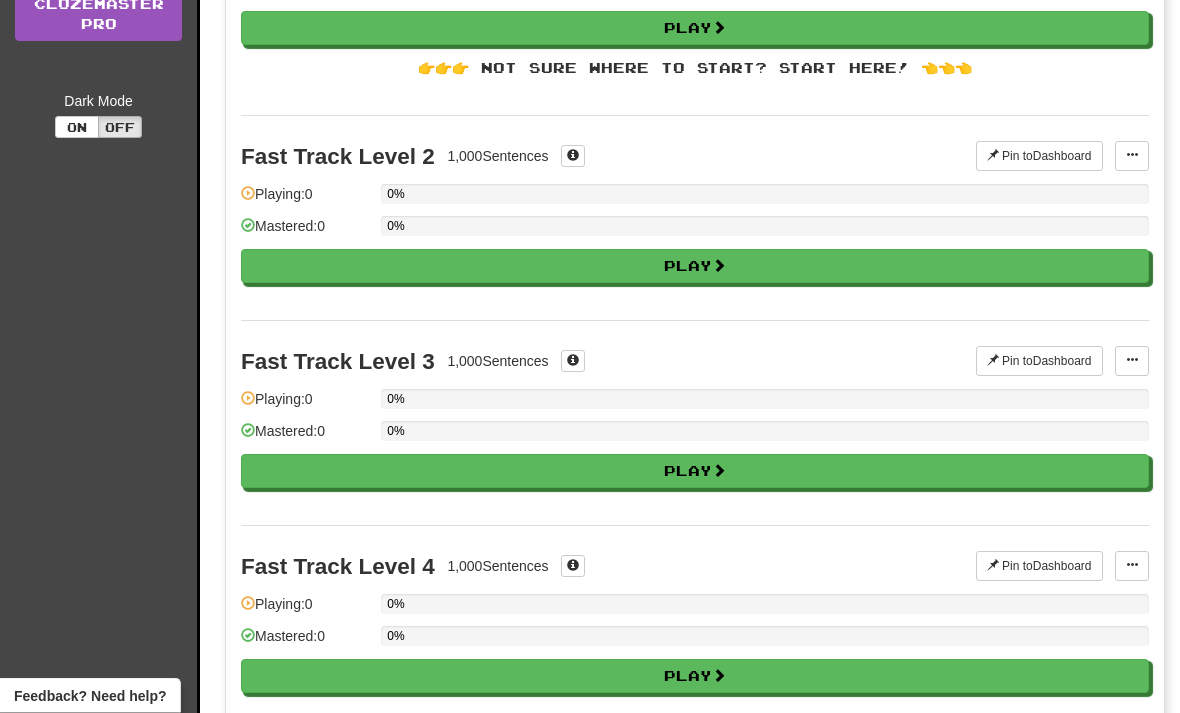 scroll, scrollTop: 248, scrollLeft: 0, axis: vertical 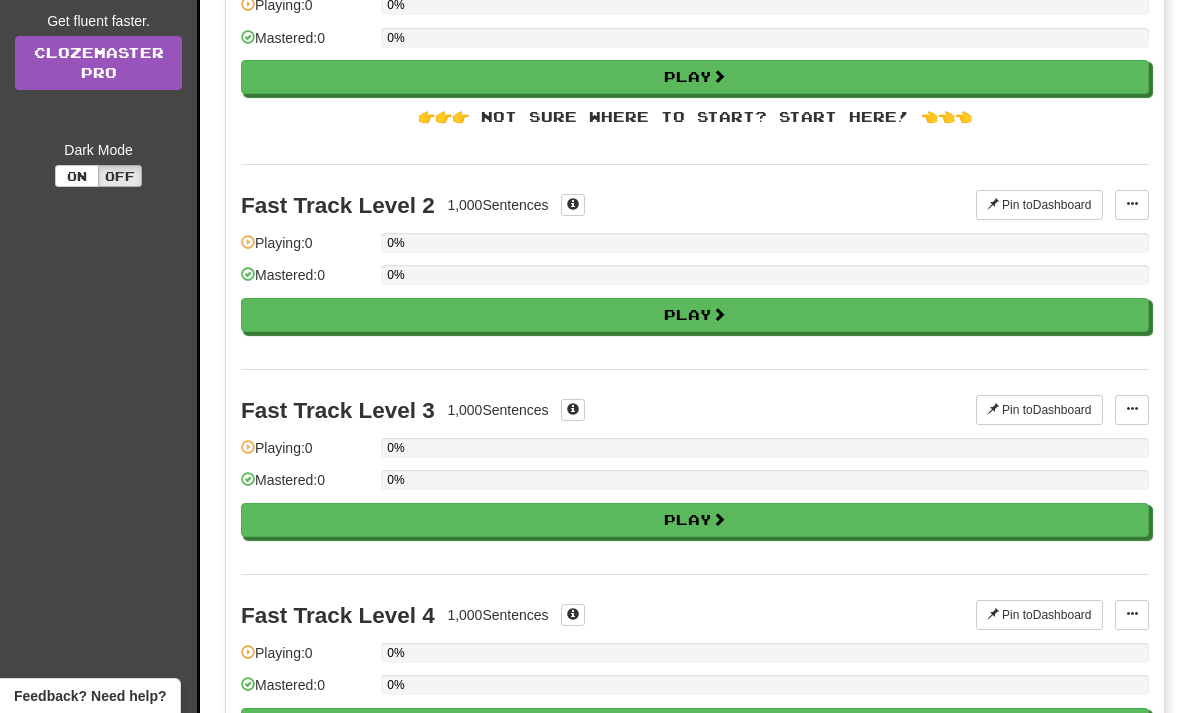 click on "Play" at bounding box center (695, 315) 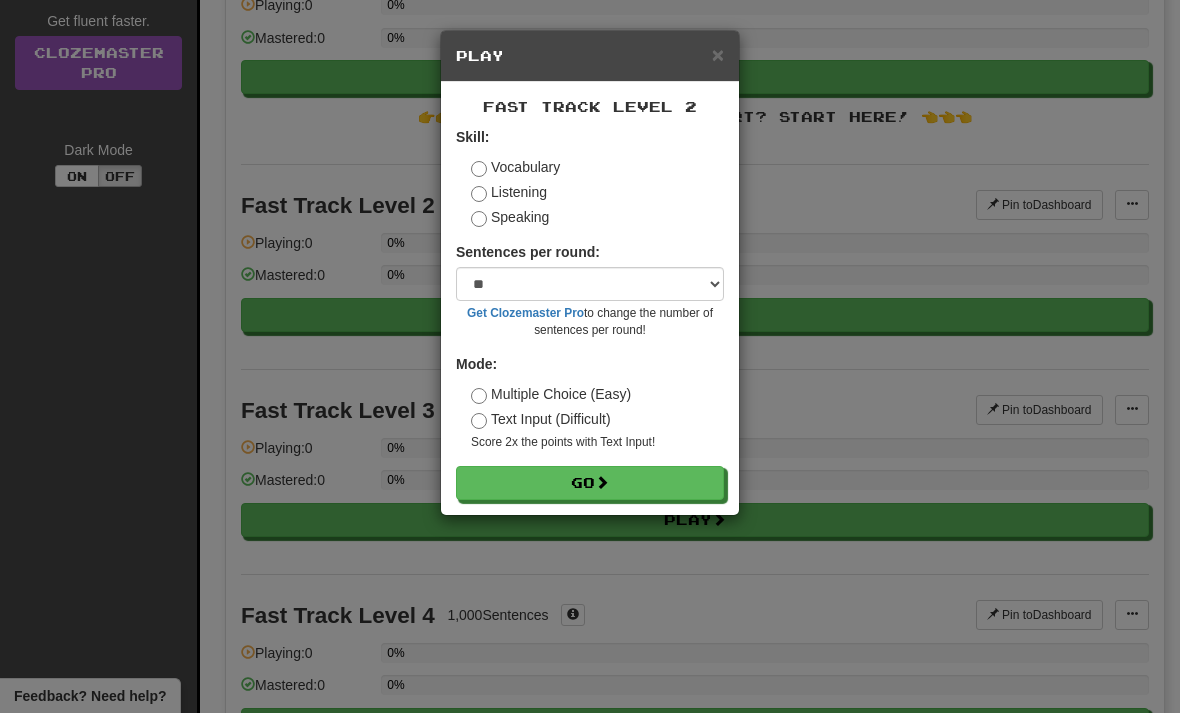 click on "Go" at bounding box center (590, 483) 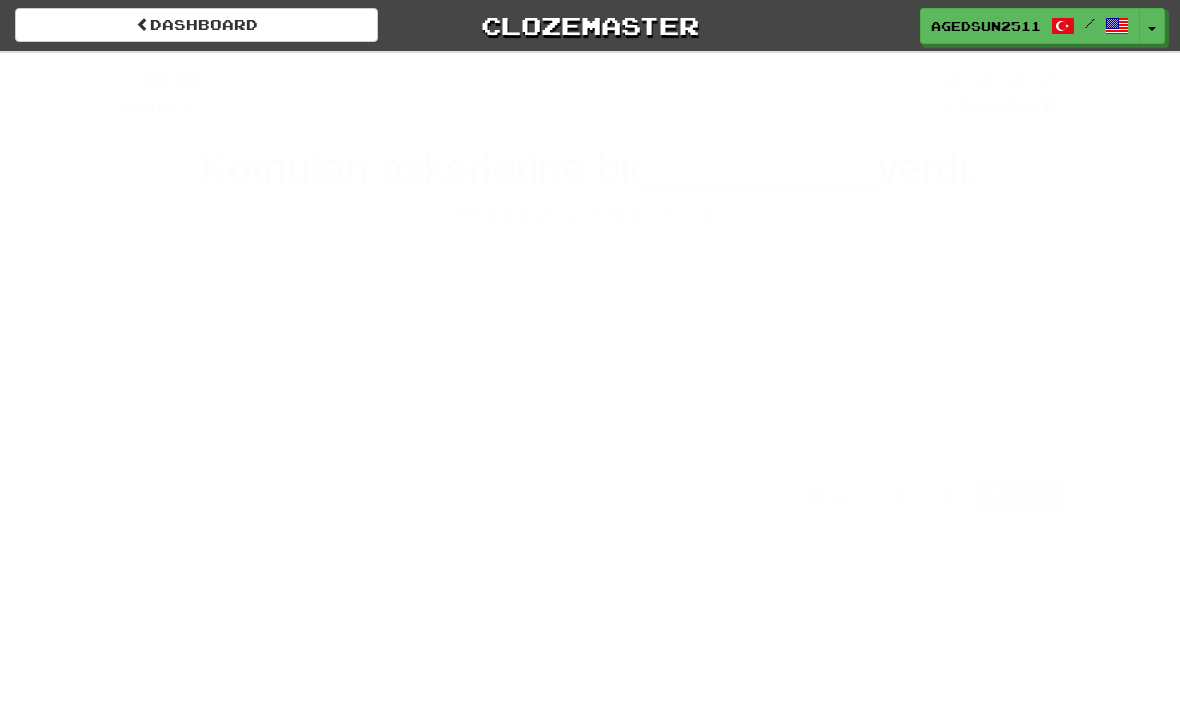 scroll, scrollTop: 0, scrollLeft: 0, axis: both 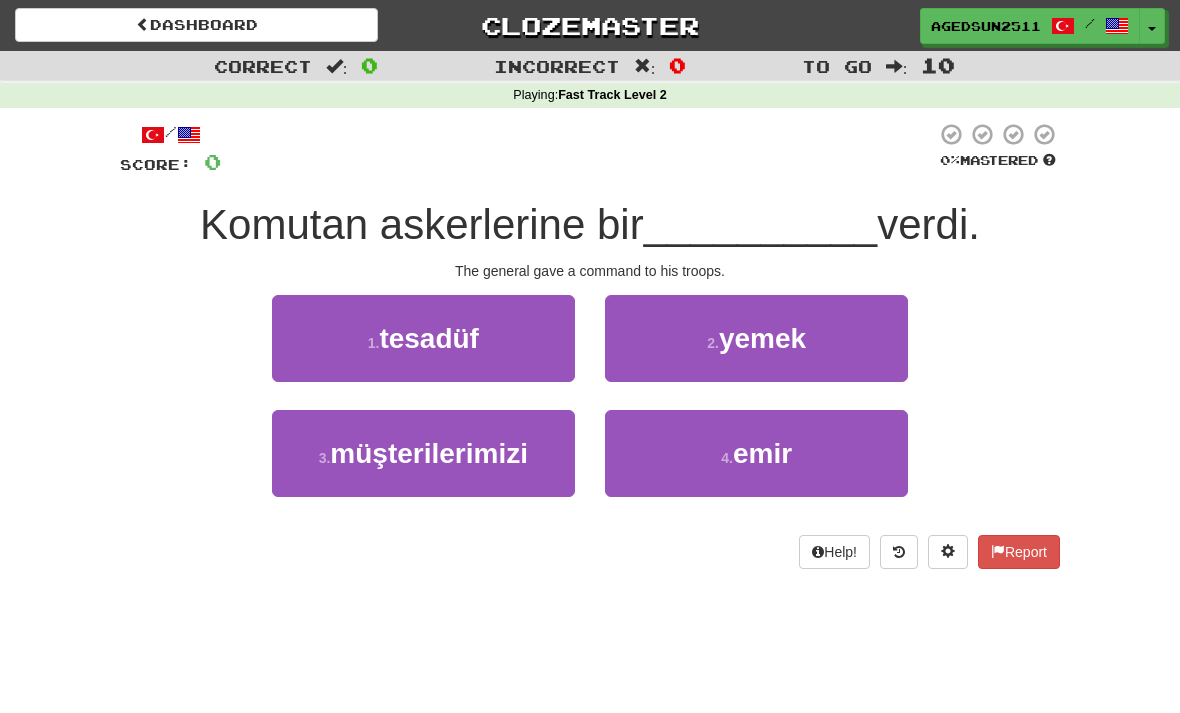 click on "4 .  [NAME]" at bounding box center (756, 453) 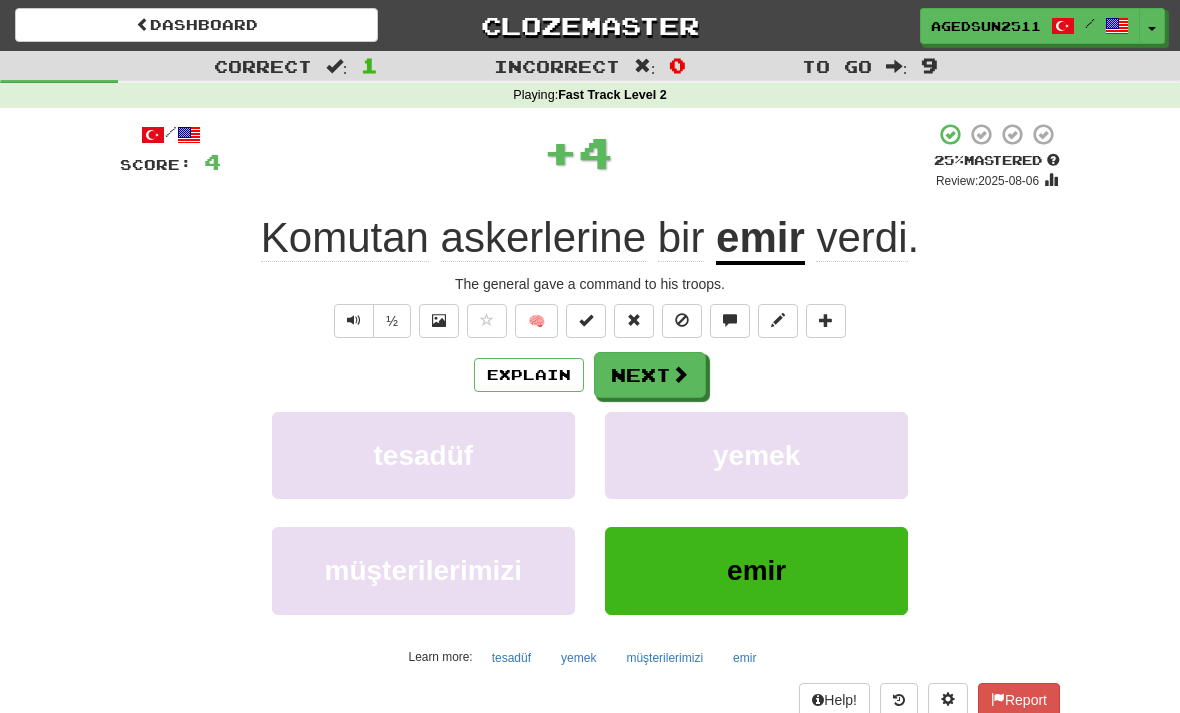 click on "Next" at bounding box center [650, 375] 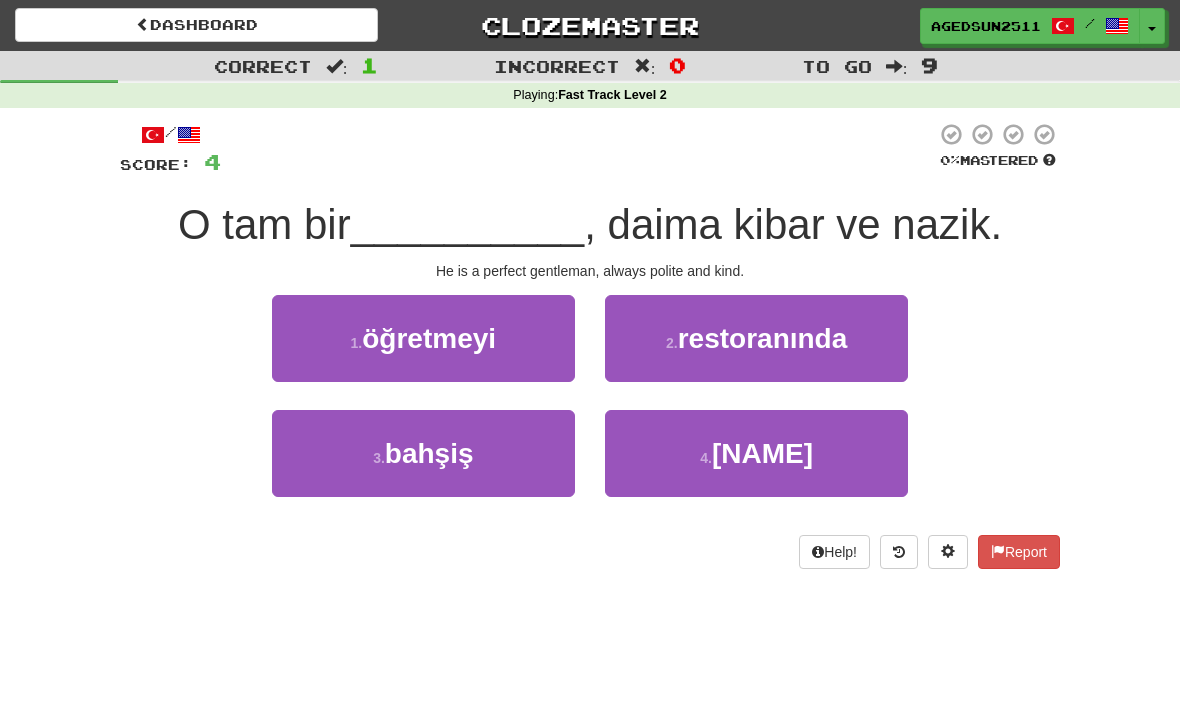 click on "4 .  [NAME]" at bounding box center [756, 453] 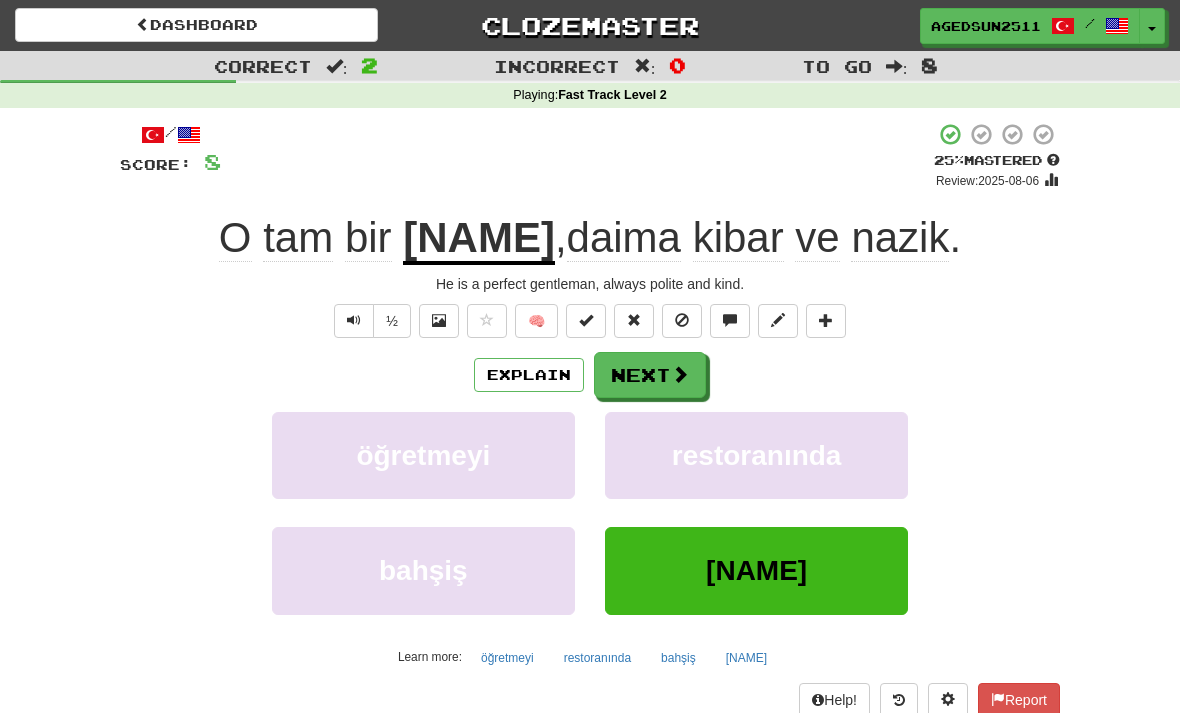 click on "Next" at bounding box center [650, 375] 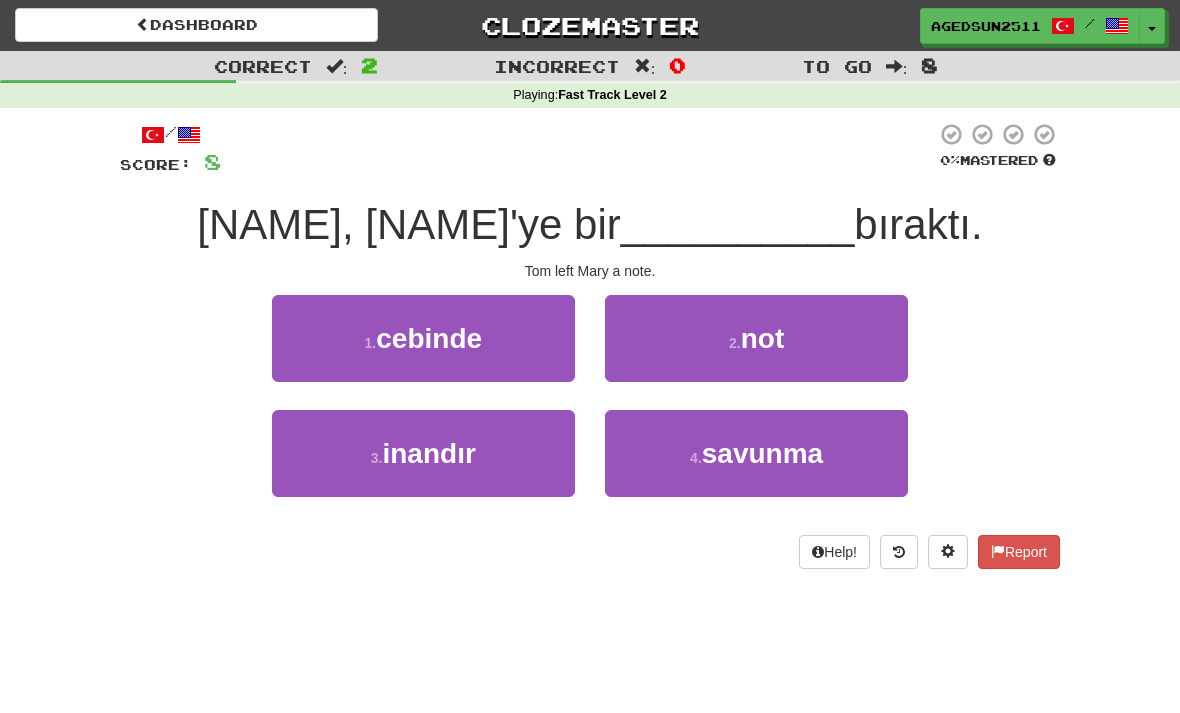 click on "2 .  not" at bounding box center (756, 338) 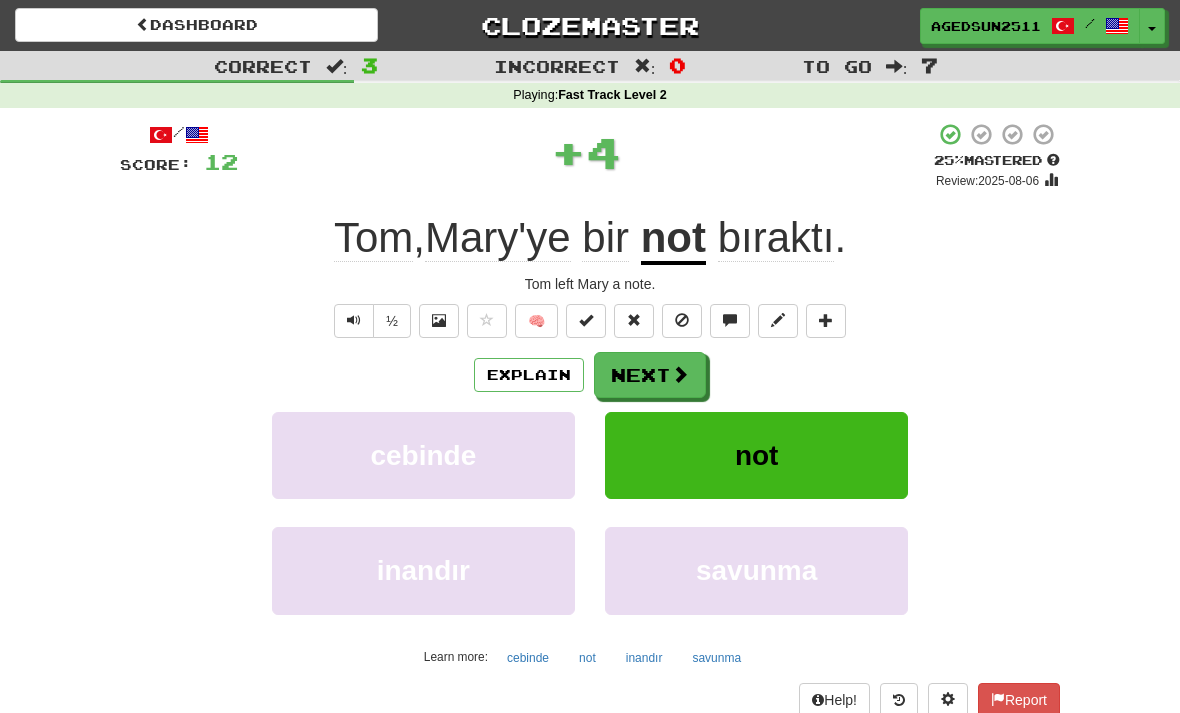 click at bounding box center [680, 374] 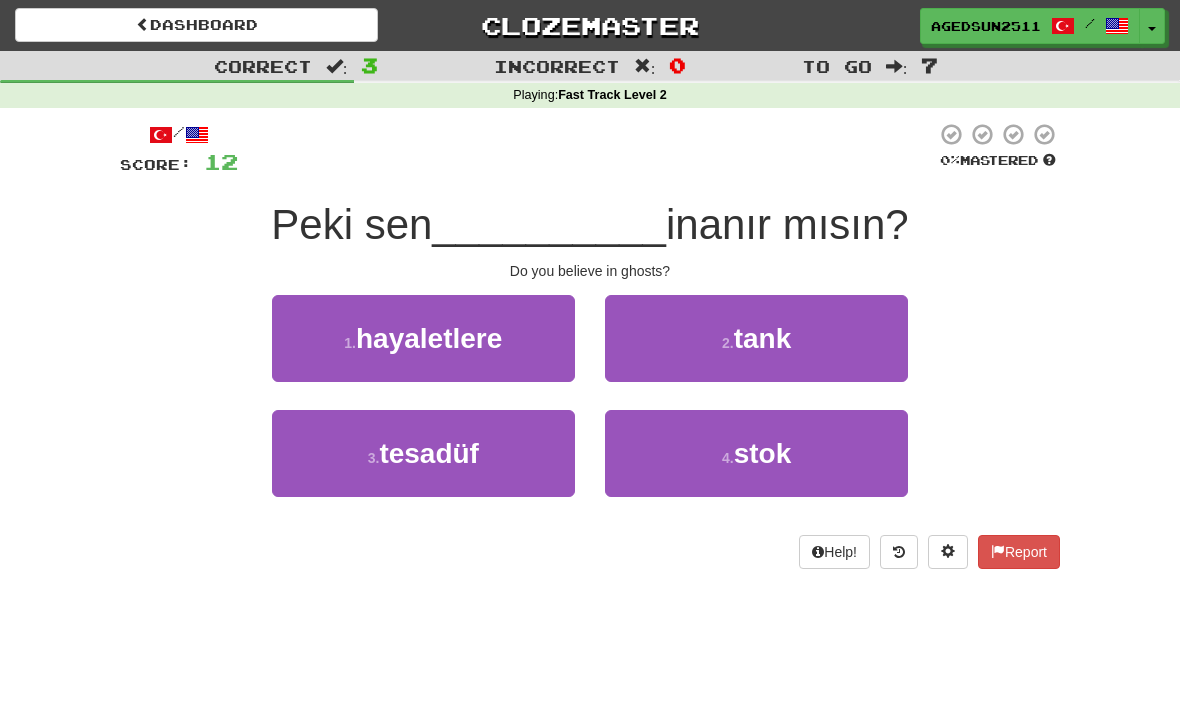 click on "3 .  tesadüf" at bounding box center (423, 453) 